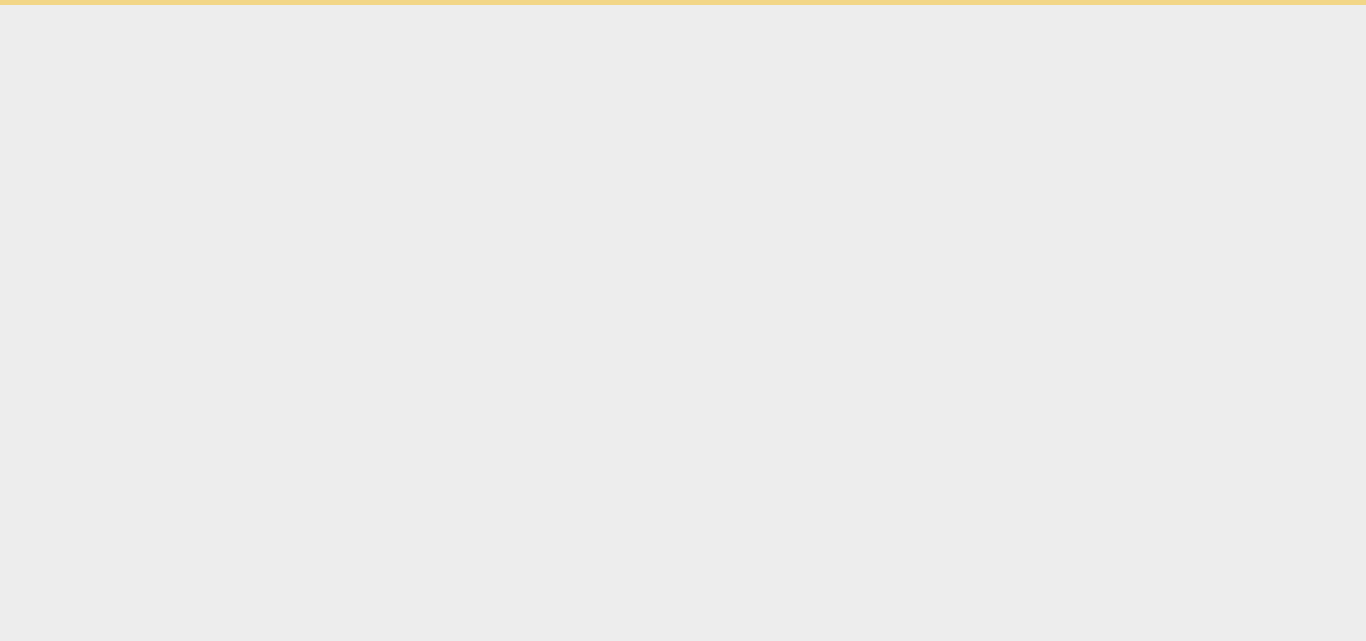 scroll, scrollTop: 0, scrollLeft: 0, axis: both 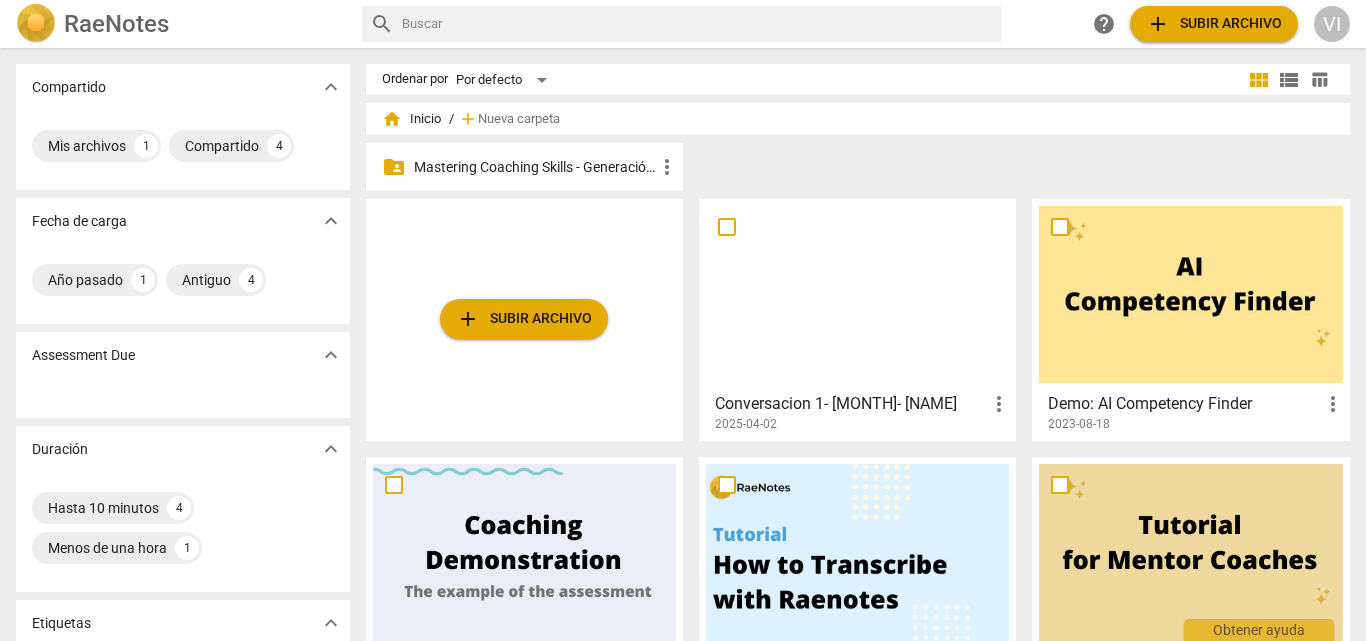 click on "Mastering Coaching Skills - Generación 31" at bounding box center [534, 167] 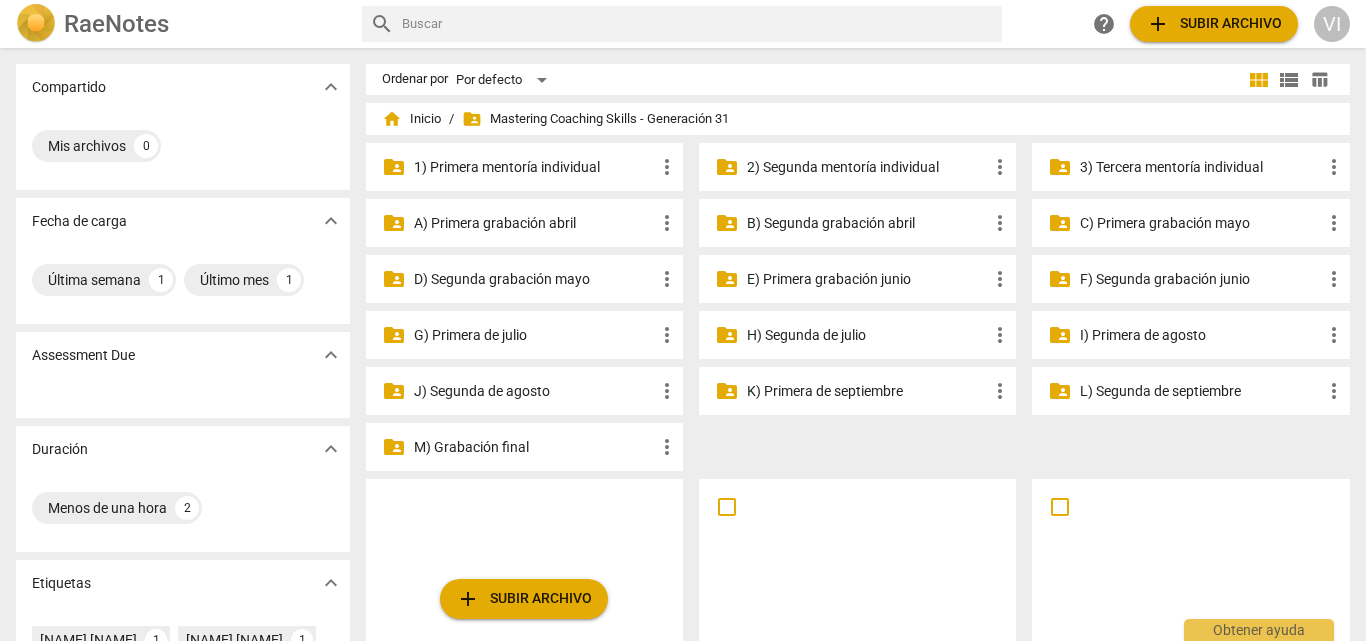 click on "H) Segunda de julio" at bounding box center [867, 335] 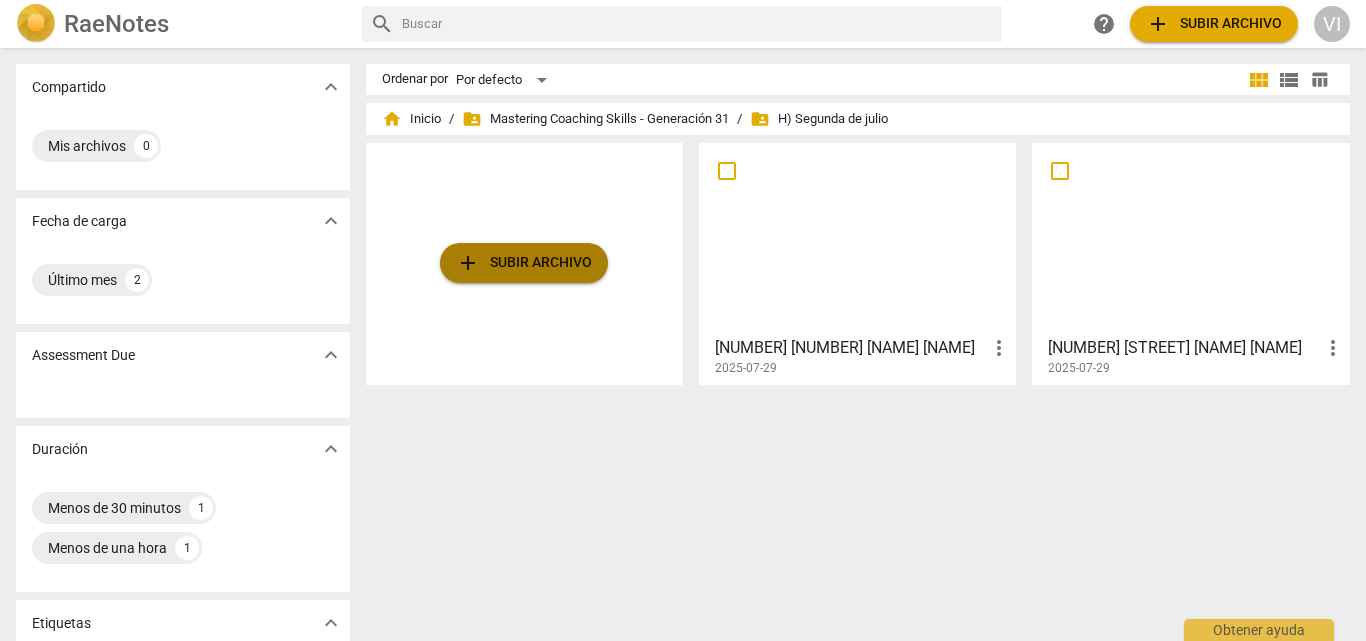 click on "add   Subir archivo" at bounding box center (524, 263) 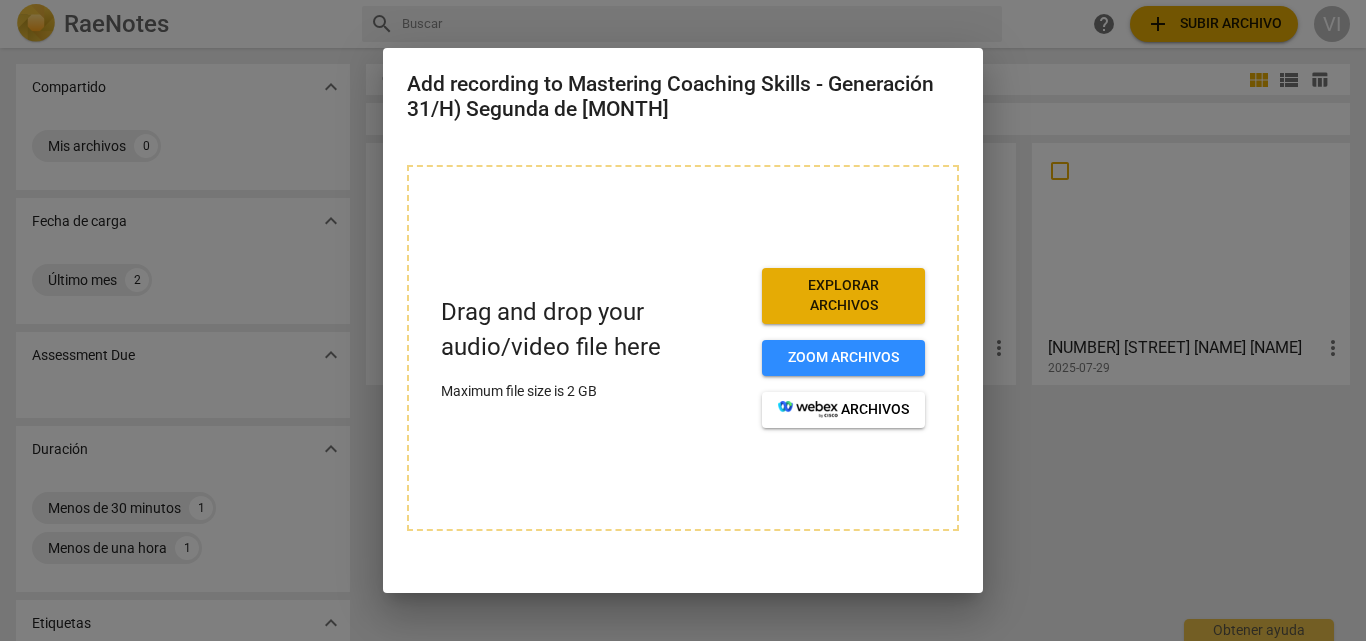 click on "Explorar archivos" at bounding box center (843, 295) 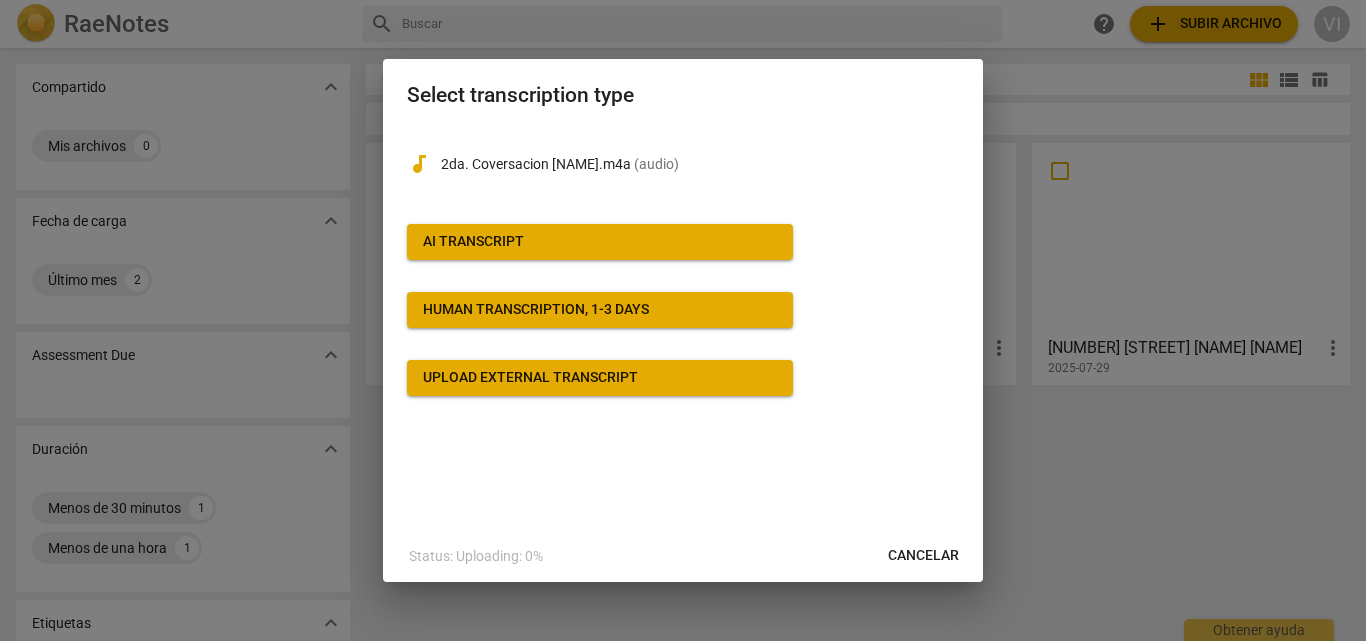 click on "AI Transcript" at bounding box center (473, 242) 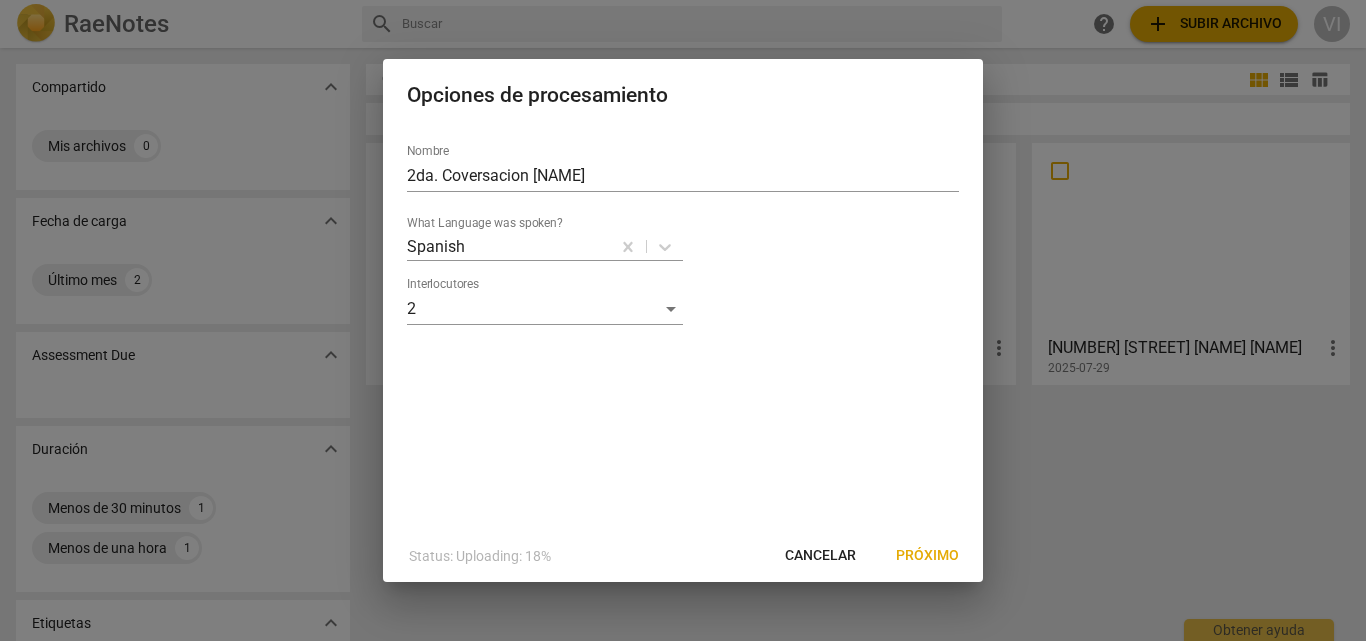 click on "Próximo" at bounding box center [927, 556] 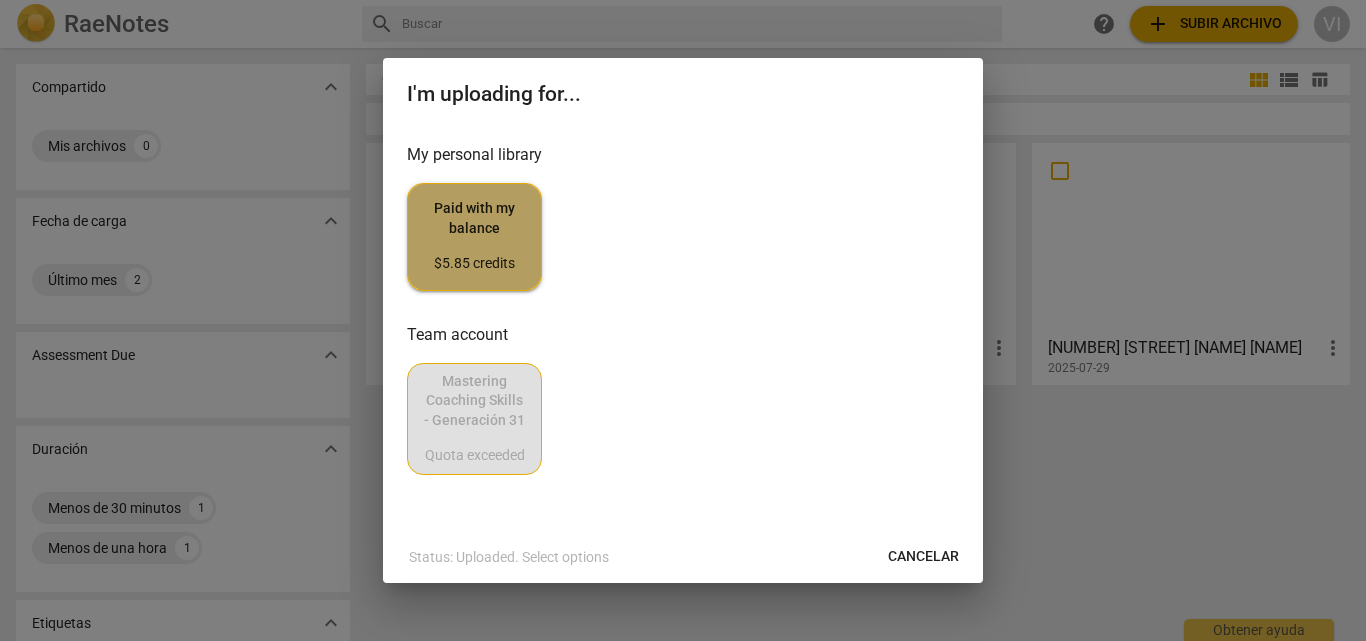 click on "Paid with my balance $5.85 credits" at bounding box center (474, 236) 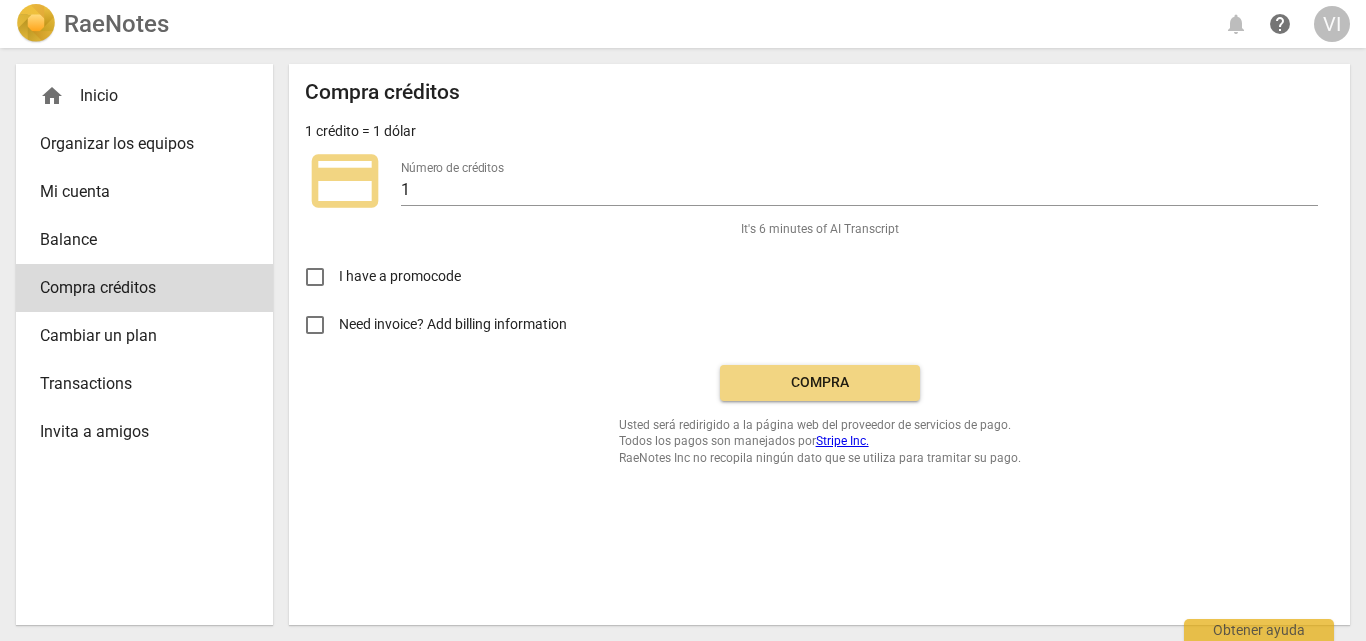 click on "Compra créditos 1 crédito = 1 dólar credit_card Número de créditos  1 It's 6 minutes of AI Transcript I have a promocode Need invoice? Add billing information   Compra Usted será redirigido a la página web del proveedor de servicios de pago. Todos los pagos son manejados por  Stripe Inc. RaeNotes Inc no recopila ningún dato que se utiliza para tramitar su pago​." at bounding box center [819, 273] 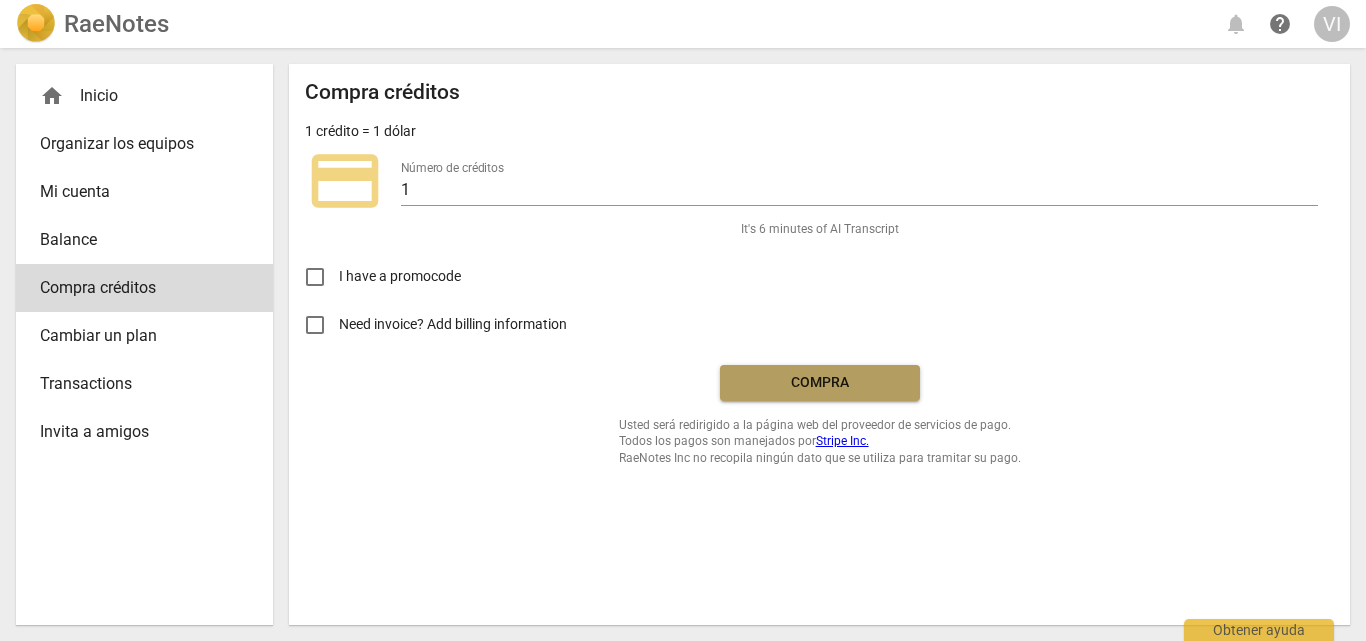 click on "Compra" at bounding box center [820, 383] 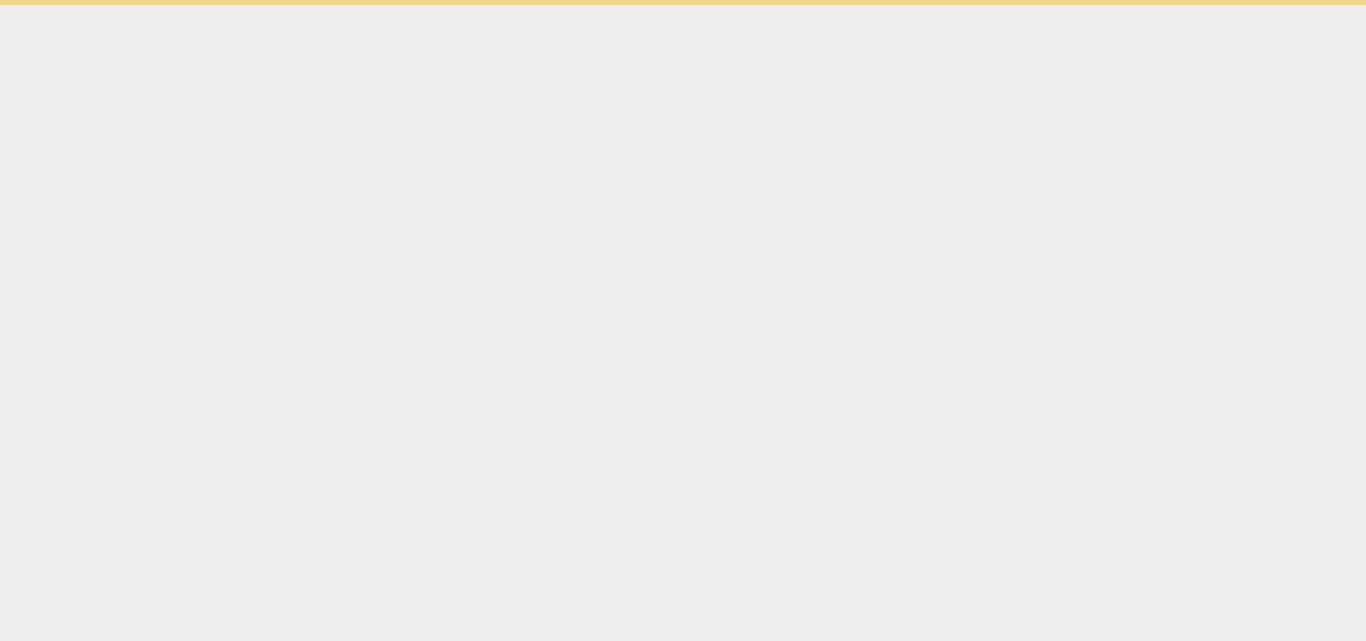scroll, scrollTop: 0, scrollLeft: 0, axis: both 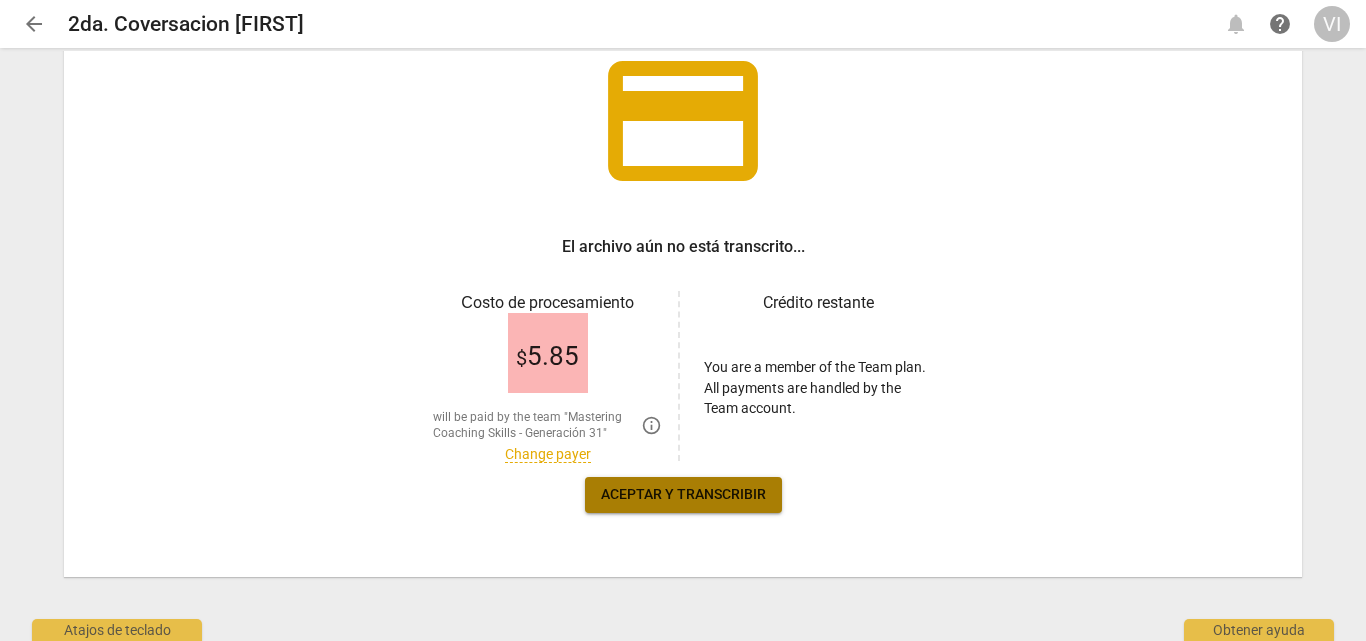 click on "Aceptar y transcribir" at bounding box center [683, 495] 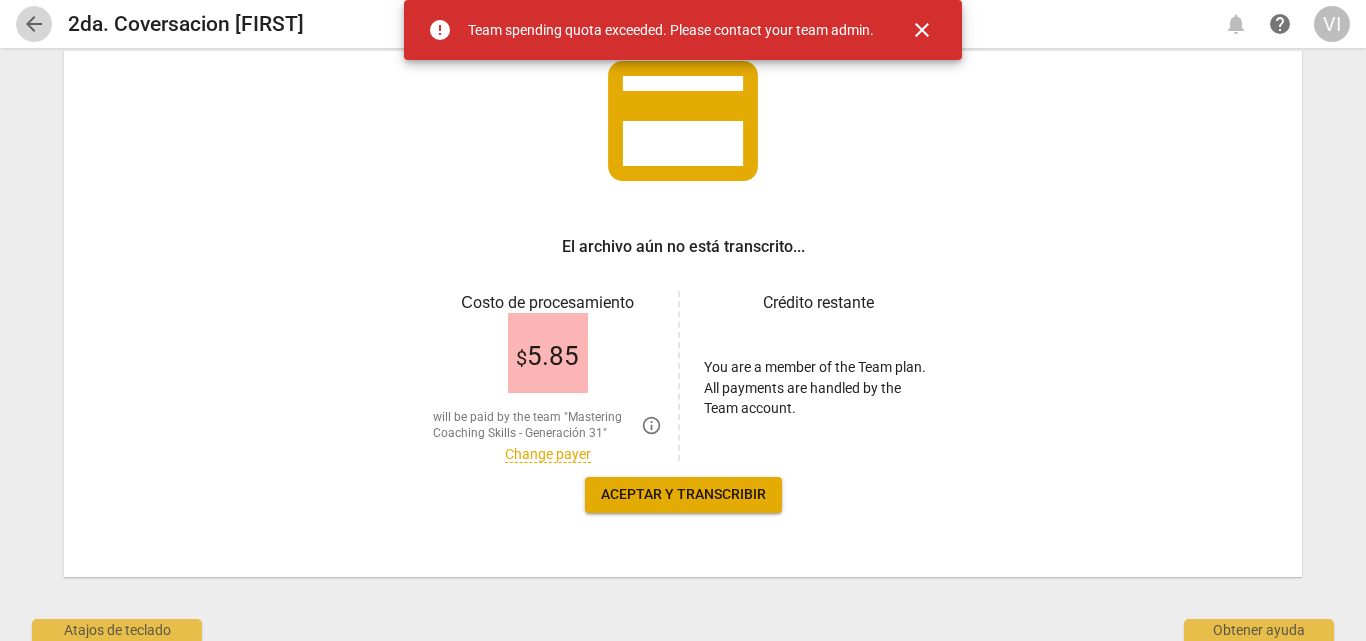 click on "arrow_back" at bounding box center (34, 24) 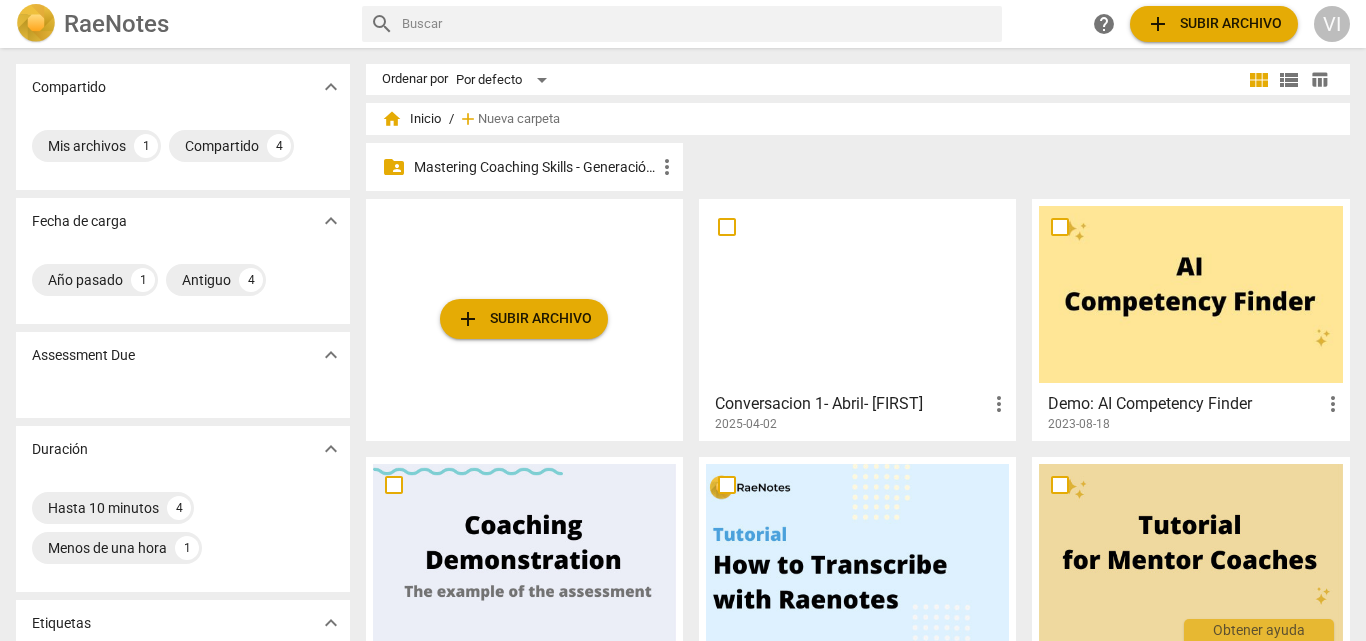 click on "Mastering Coaching Skills - Generación 31" at bounding box center (534, 167) 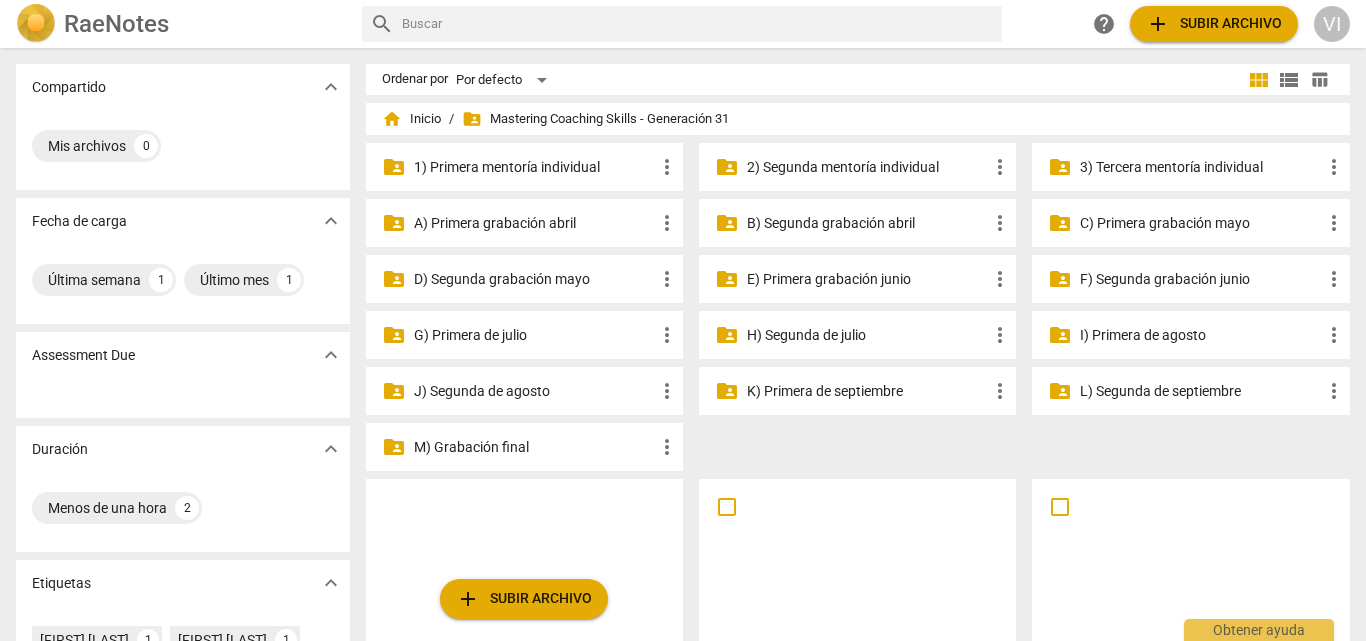 click on "H) Segunda de julio" at bounding box center (867, 335) 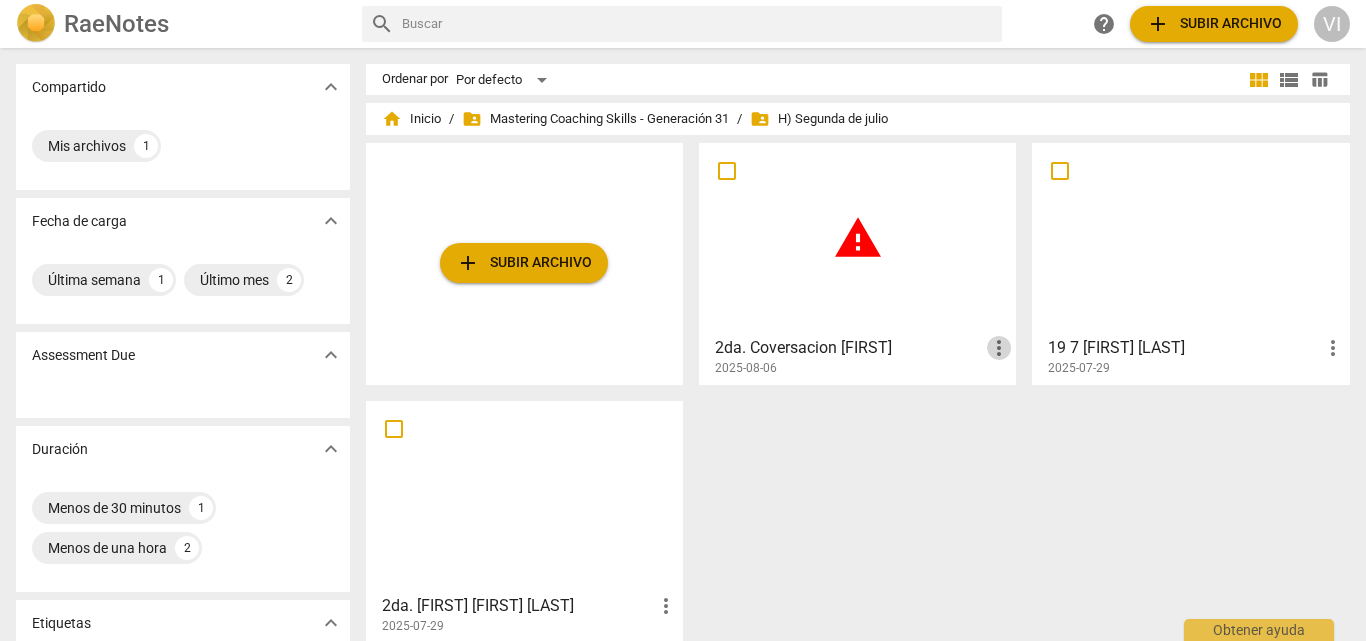 click on "more_vert" at bounding box center (999, 348) 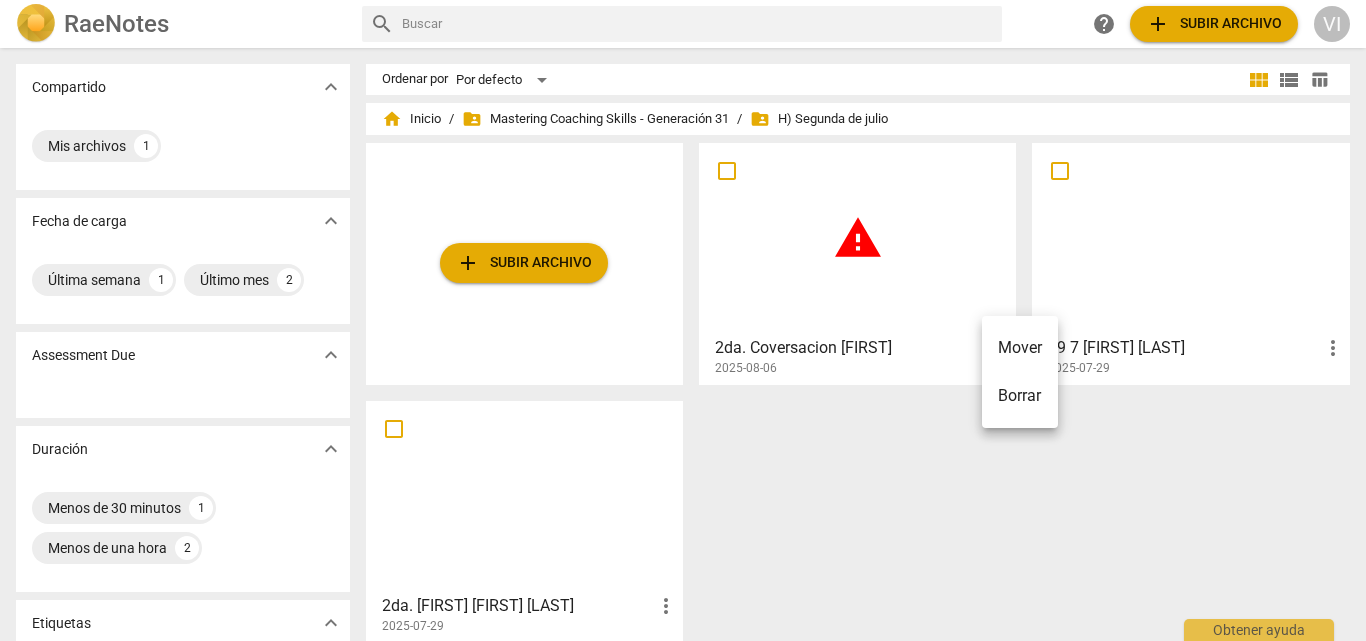 click on "Borrar" at bounding box center (1020, 396) 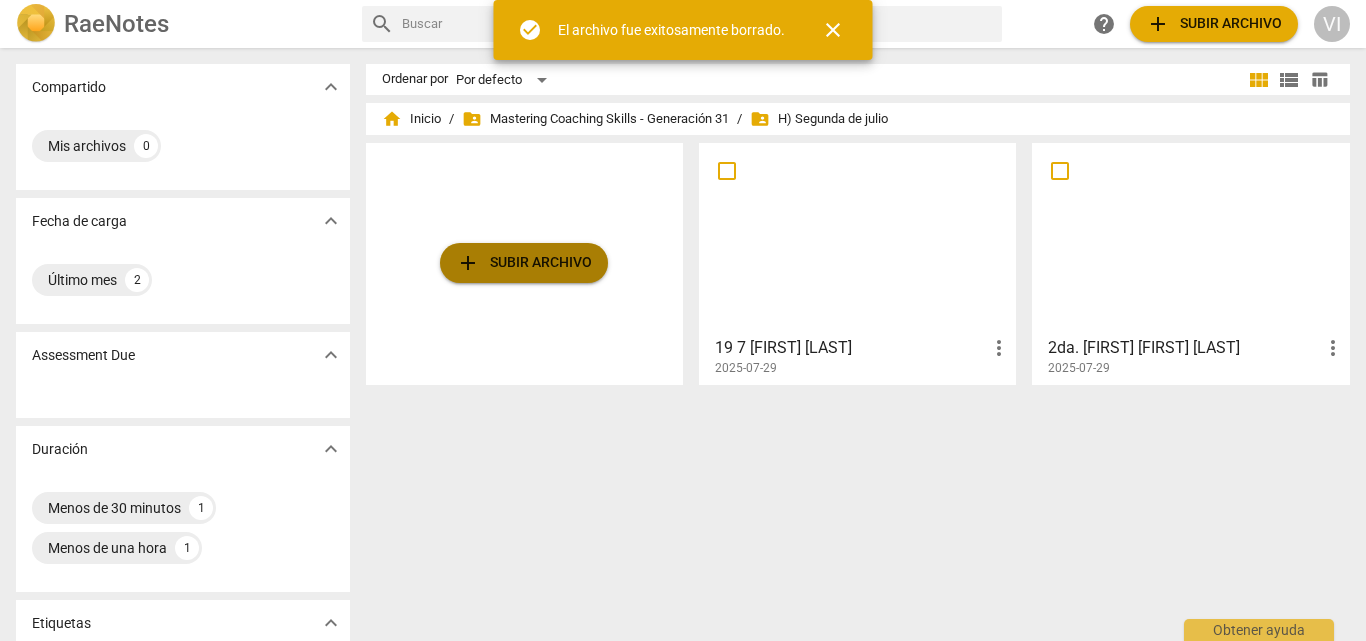 click on "add   Subir archivo" at bounding box center (524, 263) 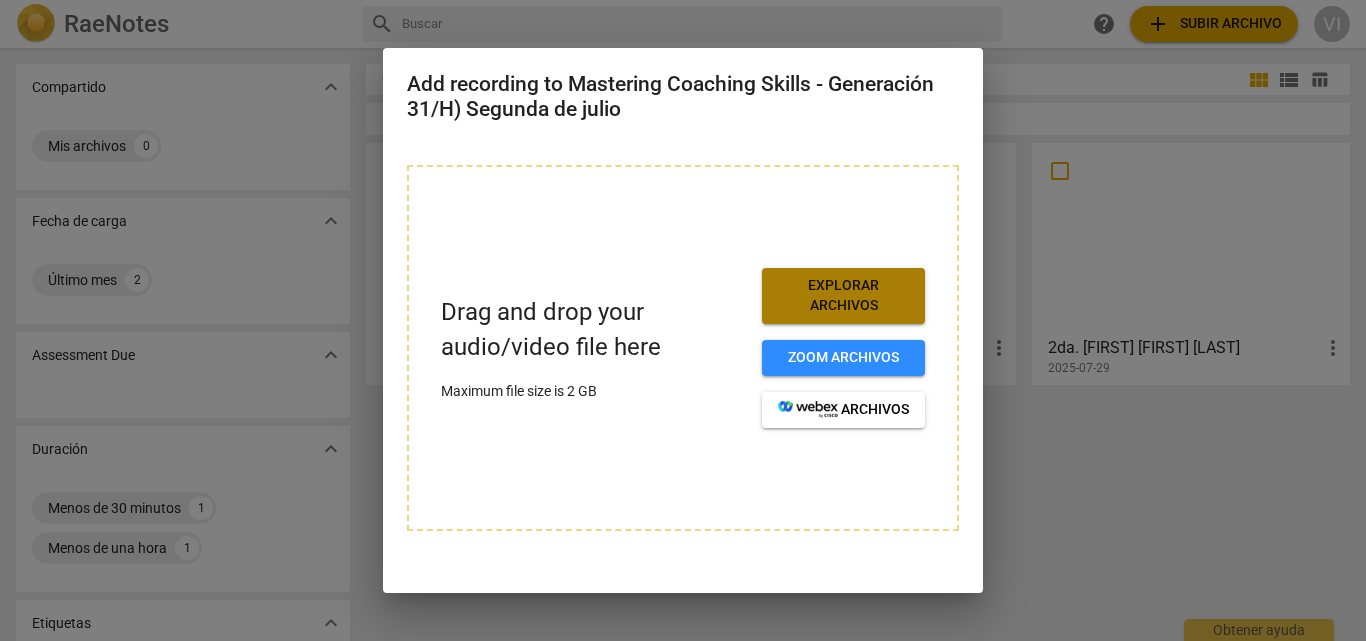 click on "Explorar archivos" at bounding box center [843, 295] 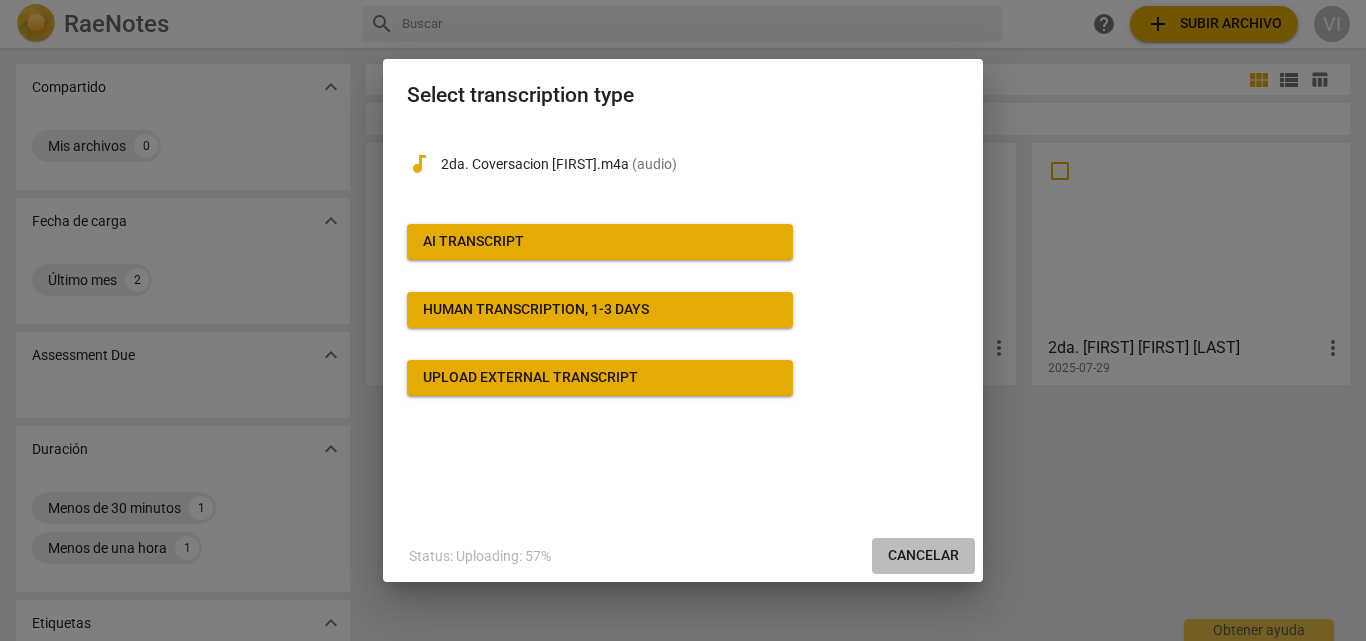click on "Cancelar" at bounding box center (923, 556) 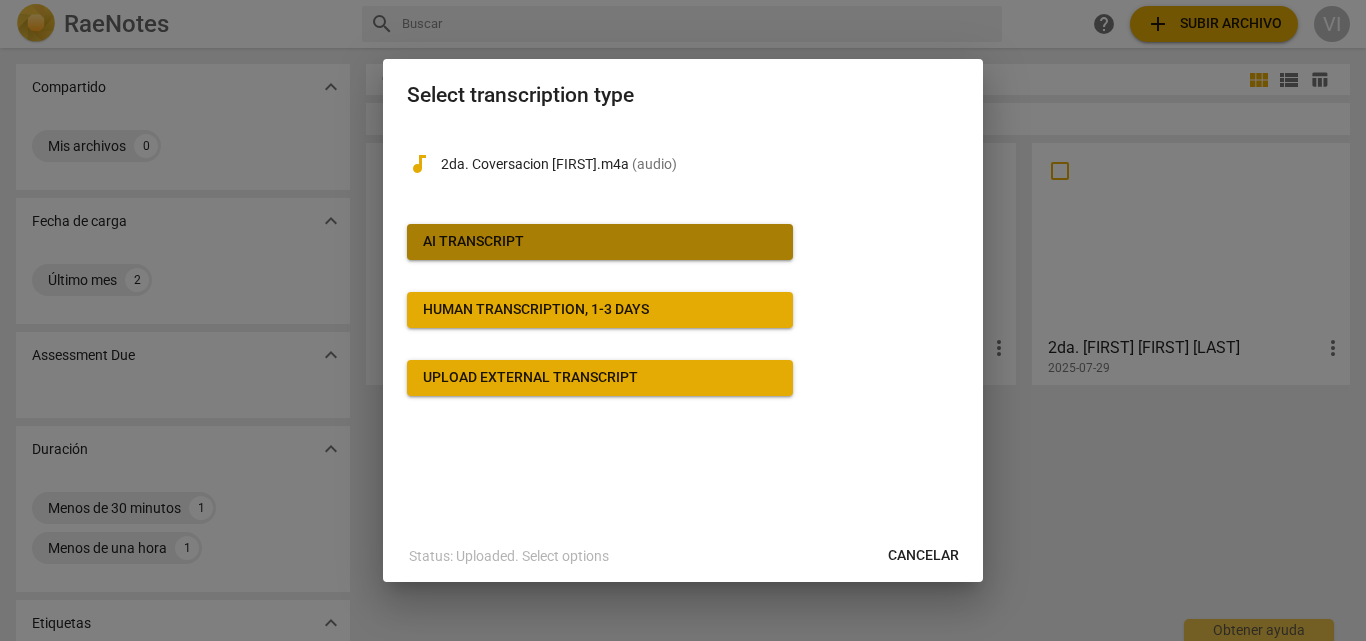 click on "AI Transcript" at bounding box center (473, 242) 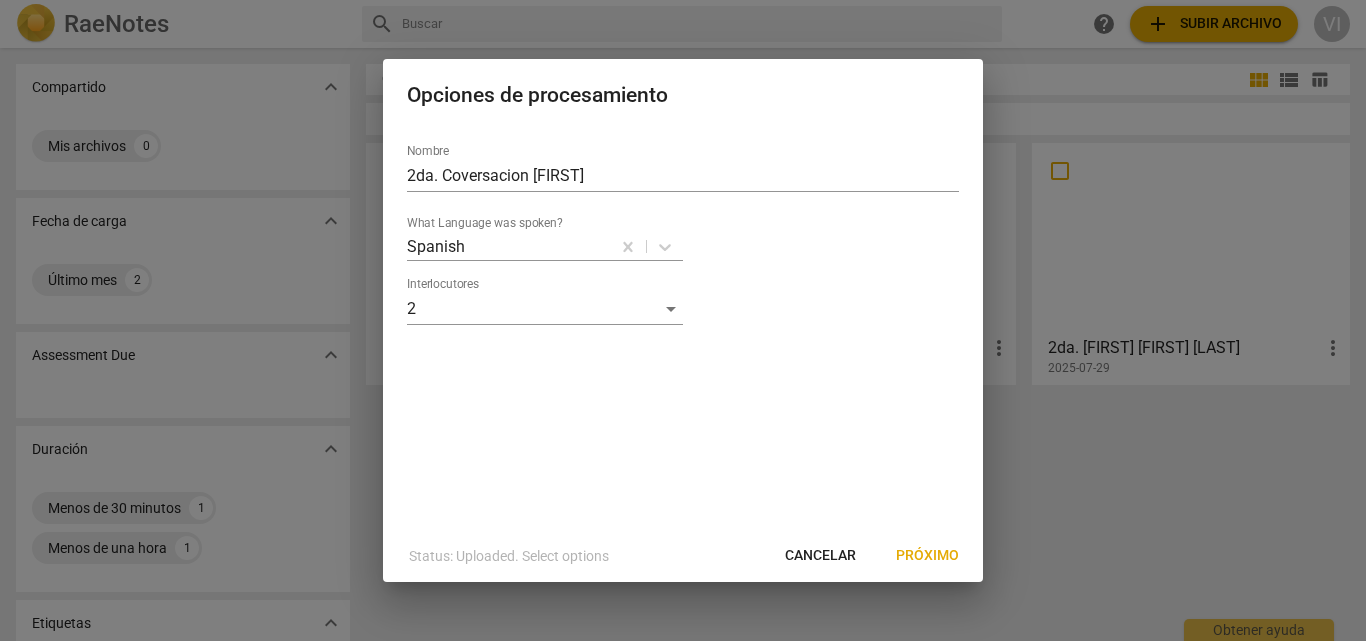 click on "Próximo" at bounding box center (927, 556) 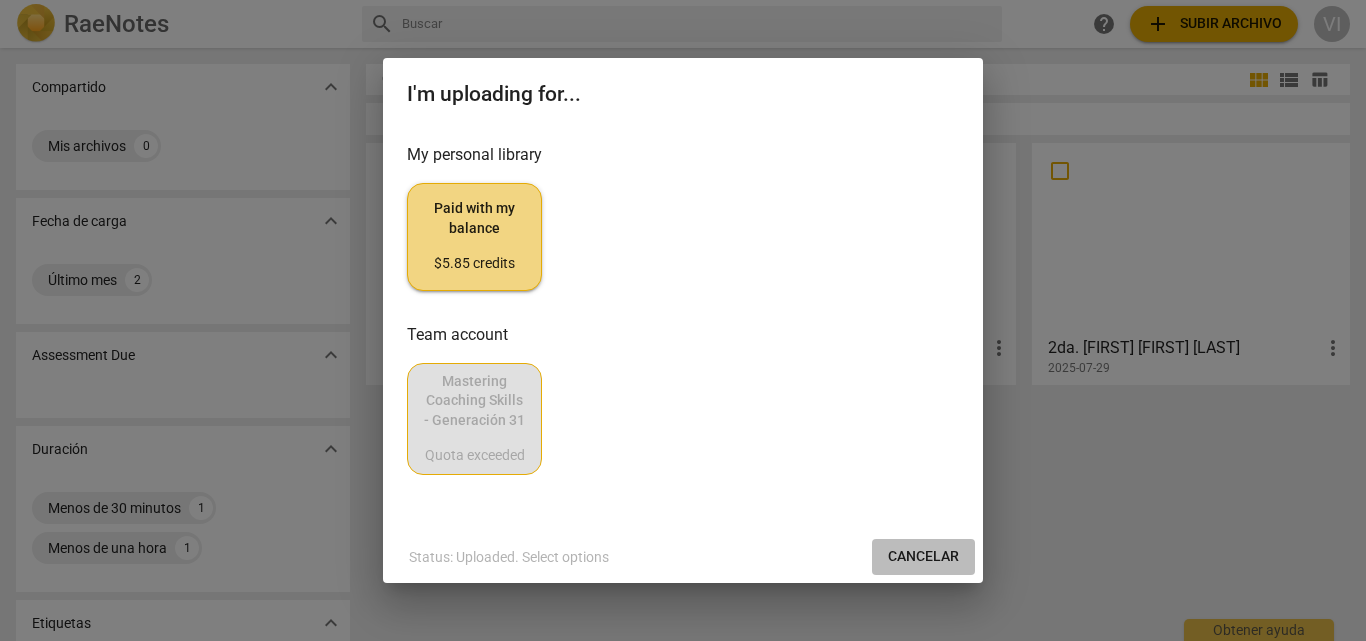 click on "Cancelar" at bounding box center [923, 557] 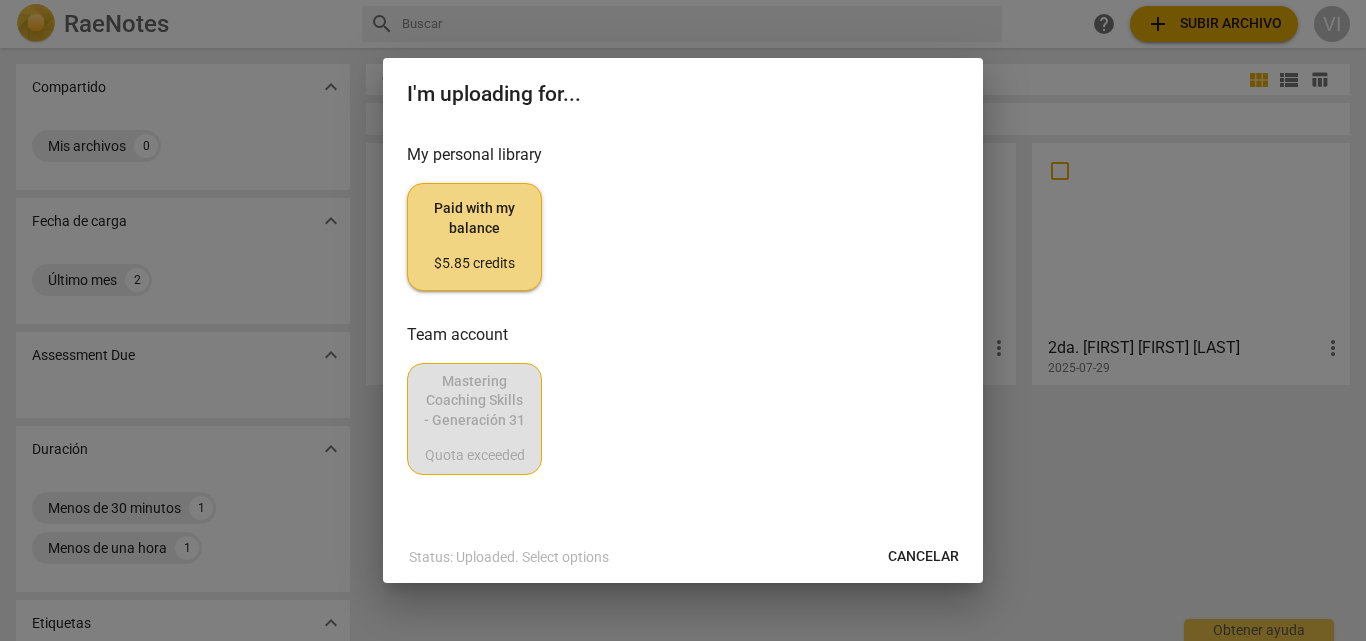 click on "Mastering Coaching Skills - Generación 31 Quota exceeded" at bounding box center (683, 419) 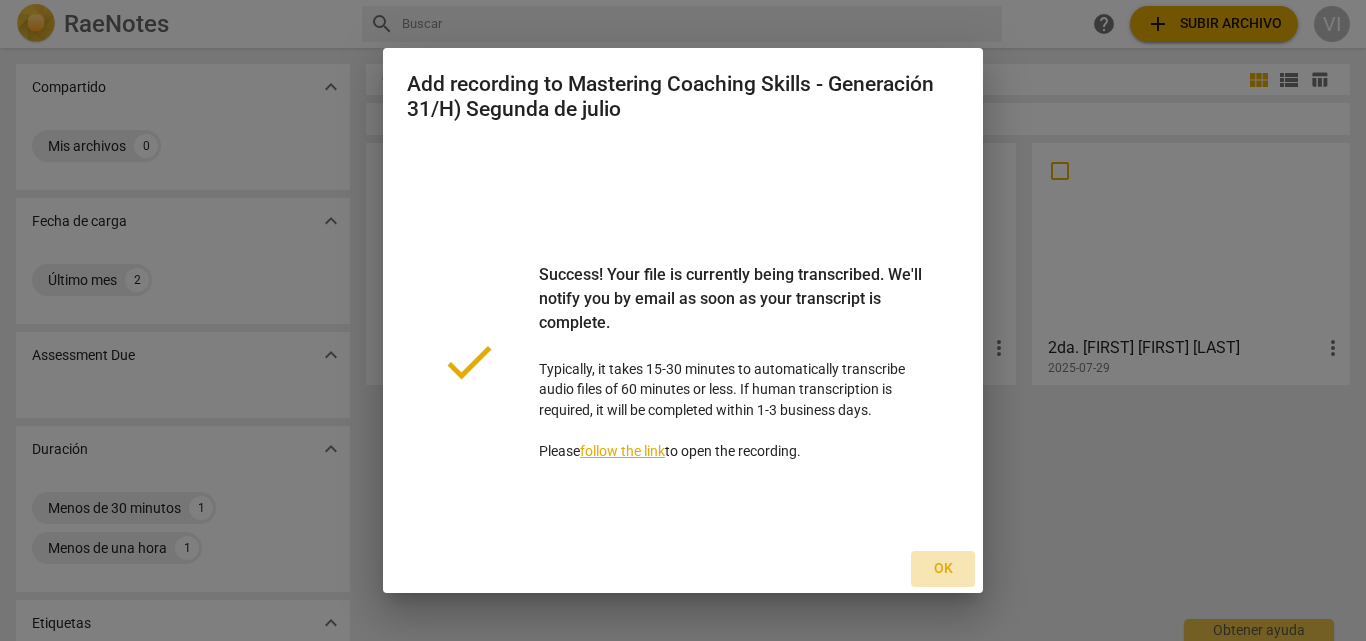 click on "Ok" at bounding box center [943, 569] 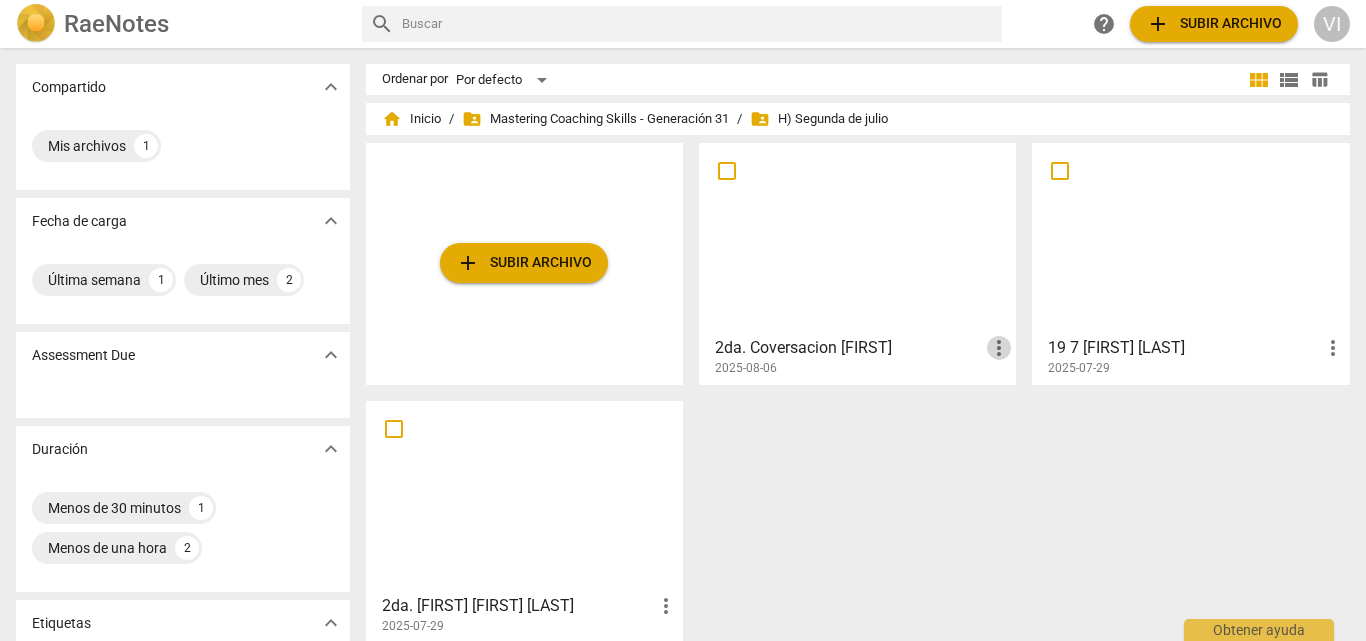 click on "more_vert" at bounding box center [999, 348] 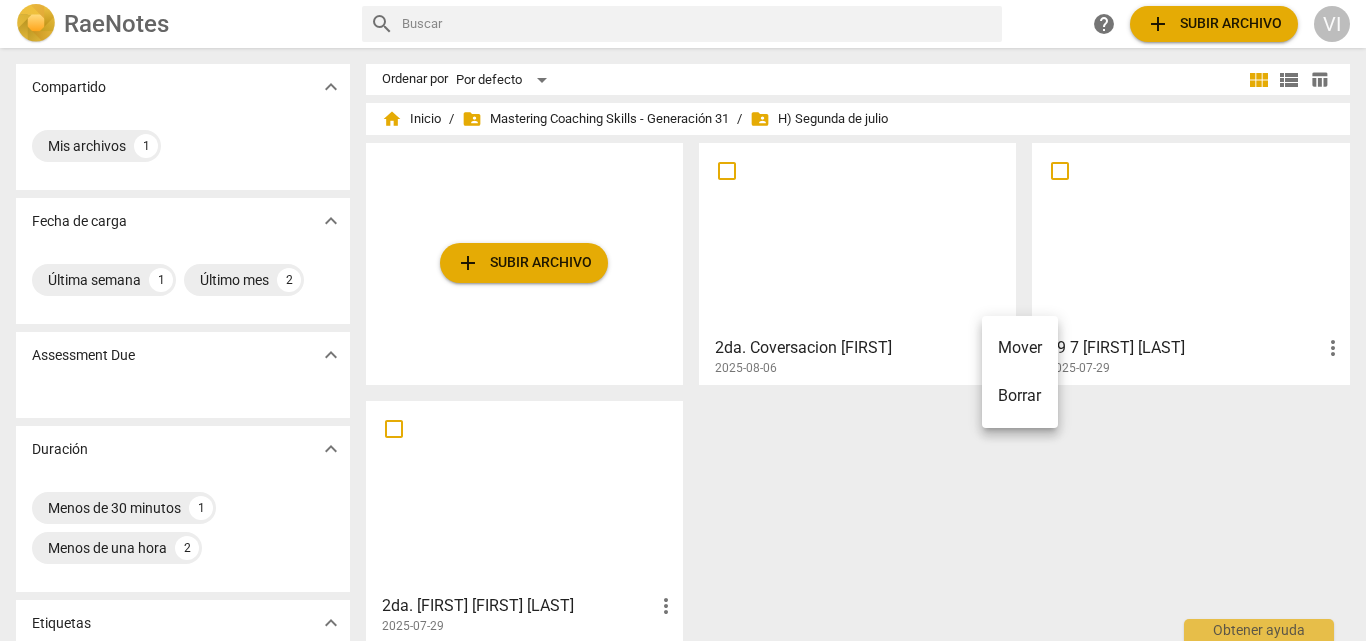 click at bounding box center [683, 320] 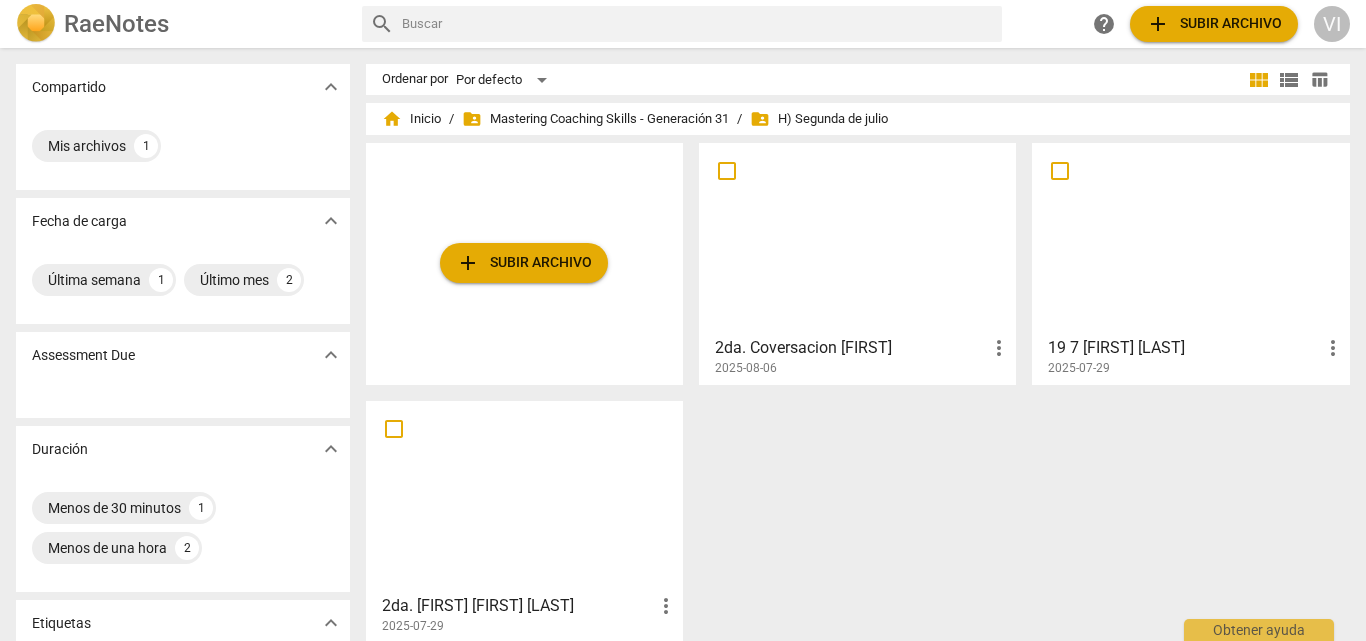 drag, startPoint x: 785, startPoint y: 352, endPoint x: 725, endPoint y: 514, distance: 172.75417 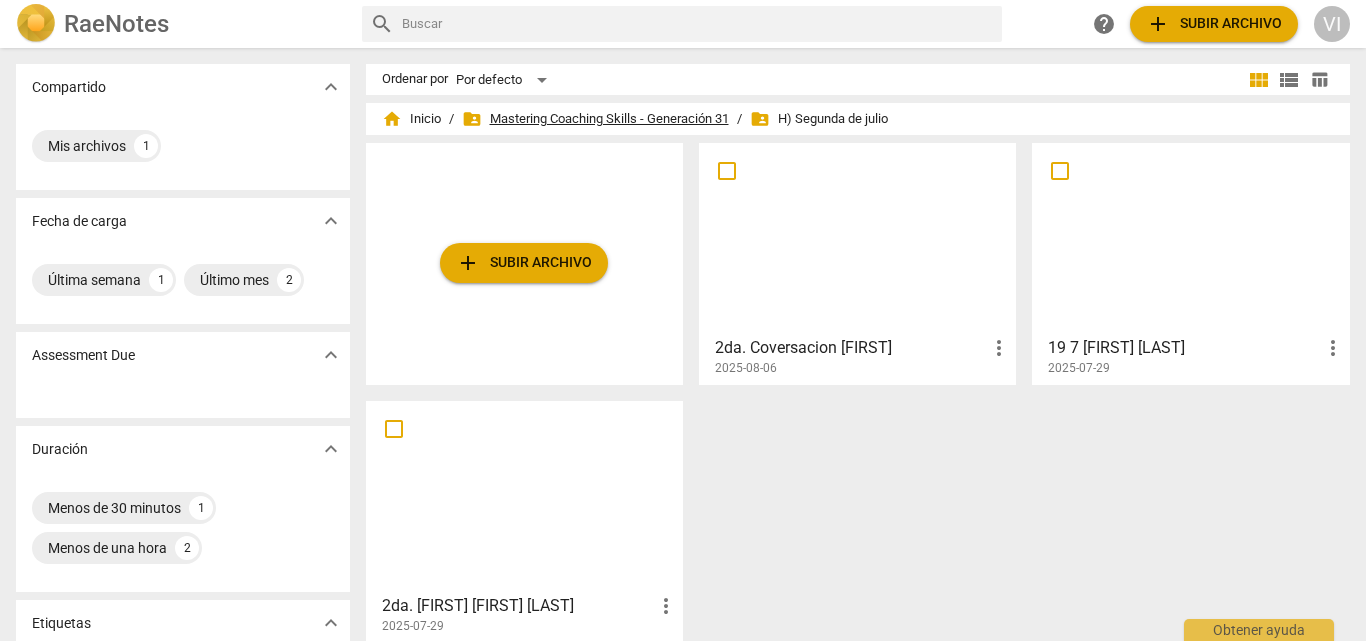 click on "folder_shared Mastering Coaching Skills - Generación 31" at bounding box center (595, 119) 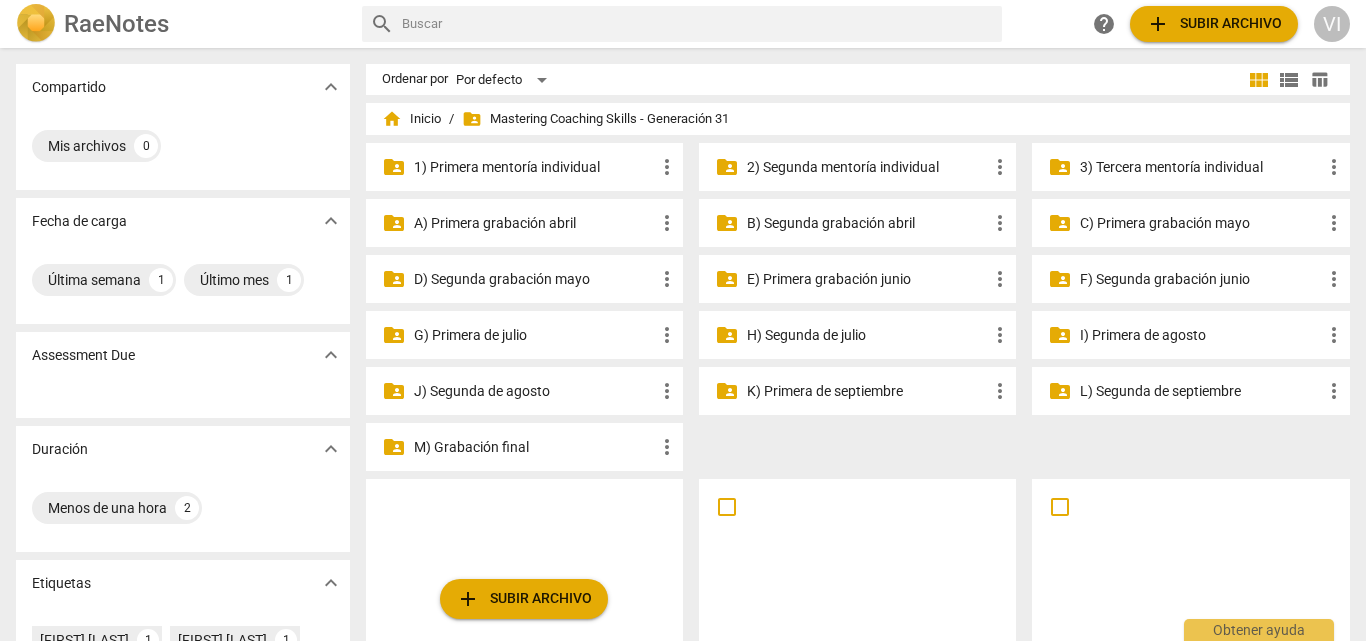 click on "G) Primera de julio" at bounding box center [534, 335] 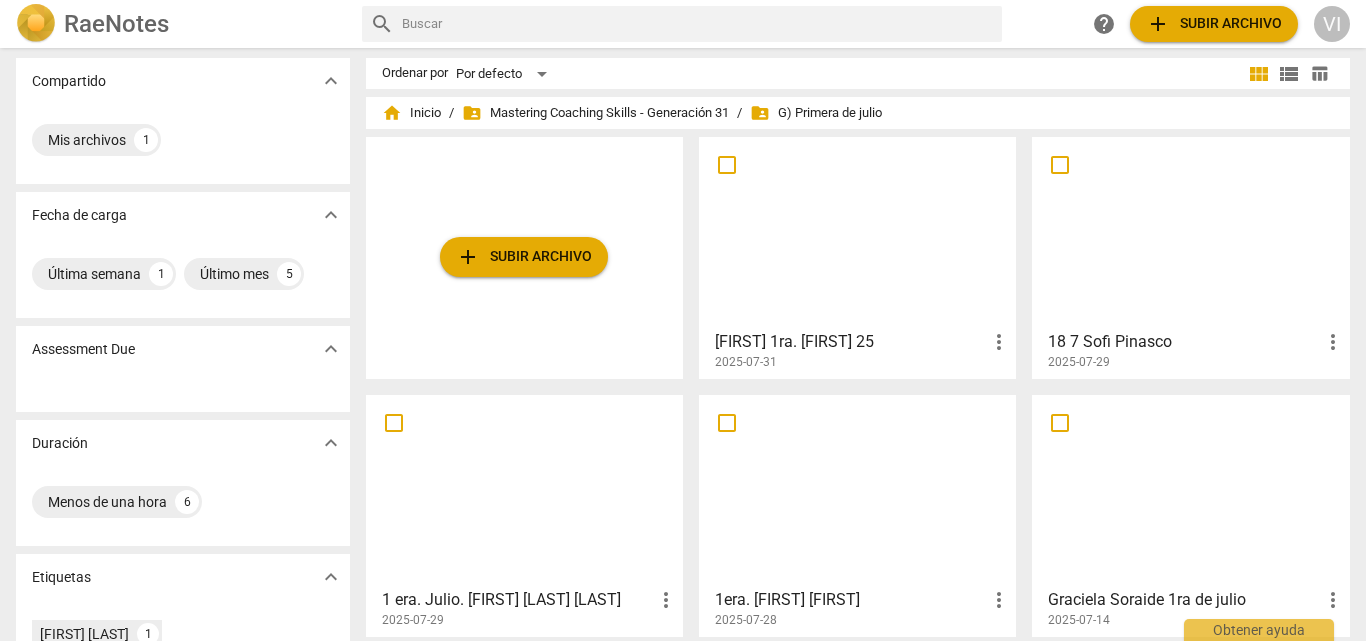 scroll, scrollTop: 0, scrollLeft: 0, axis: both 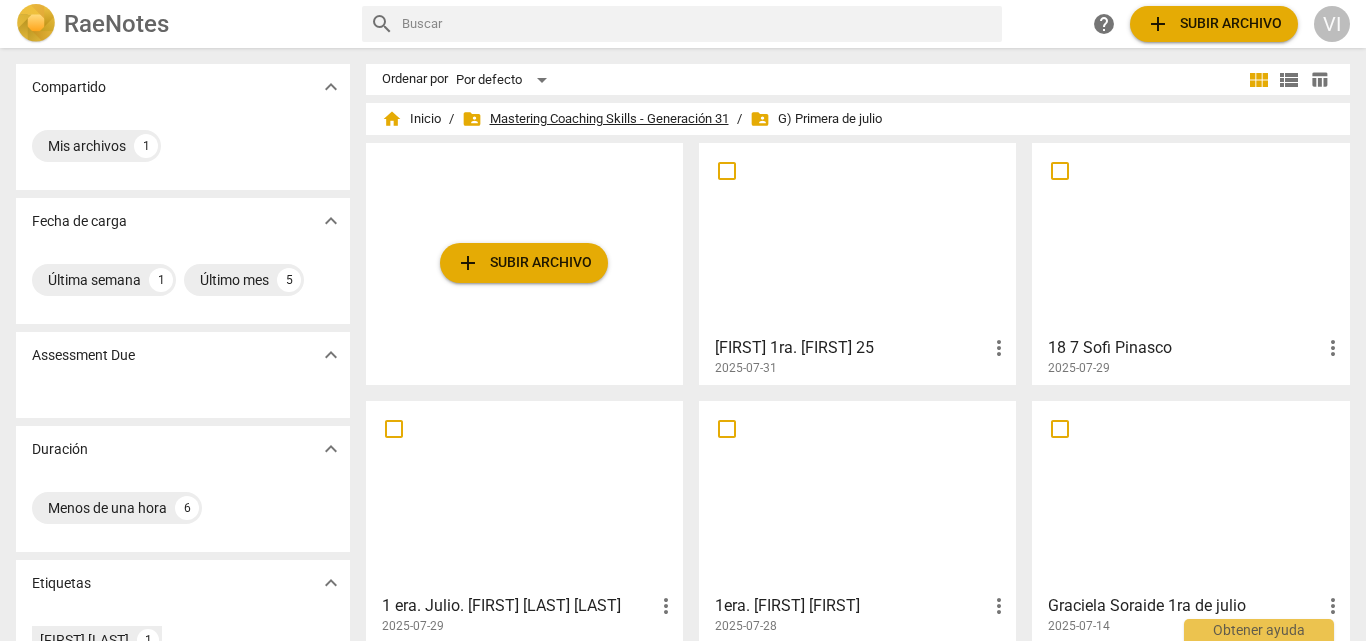click on "folder_shared Mastering Coaching Skills - Generación 31" at bounding box center (595, 119) 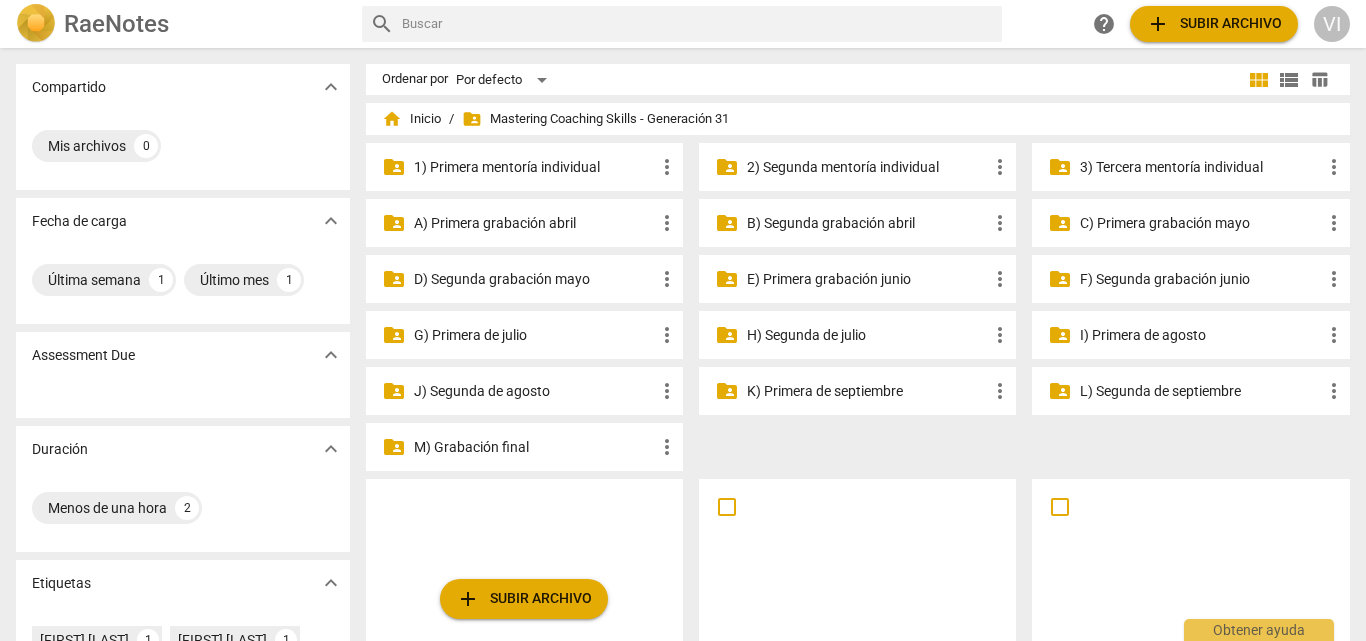 click on "H) Segunda de julio" at bounding box center [867, 335] 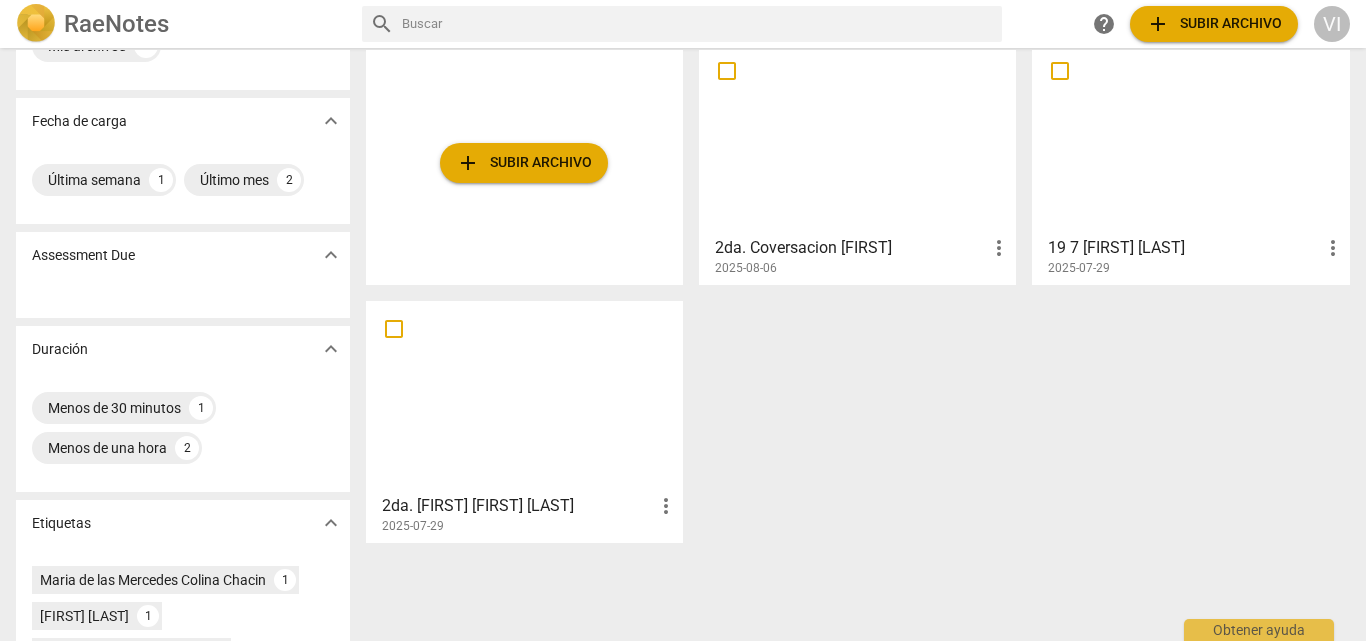 scroll, scrollTop: 0, scrollLeft: 0, axis: both 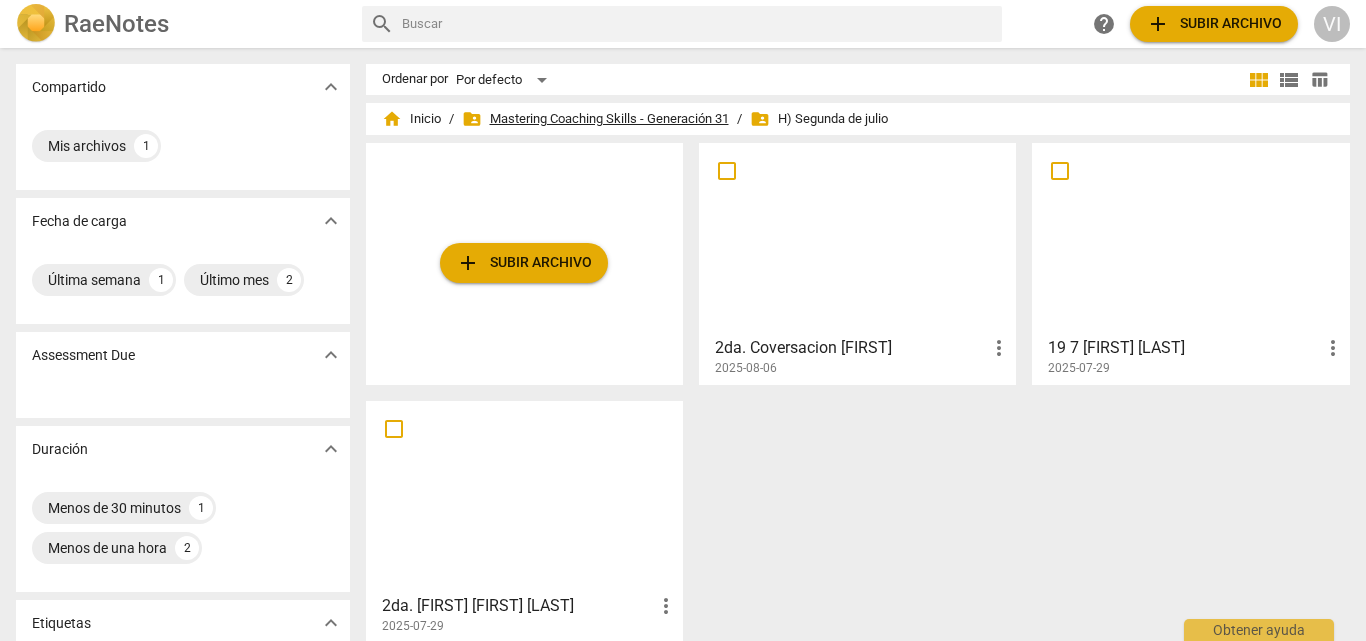click on "folder_shared Mastering Coaching Skills - Generación 31" at bounding box center (595, 119) 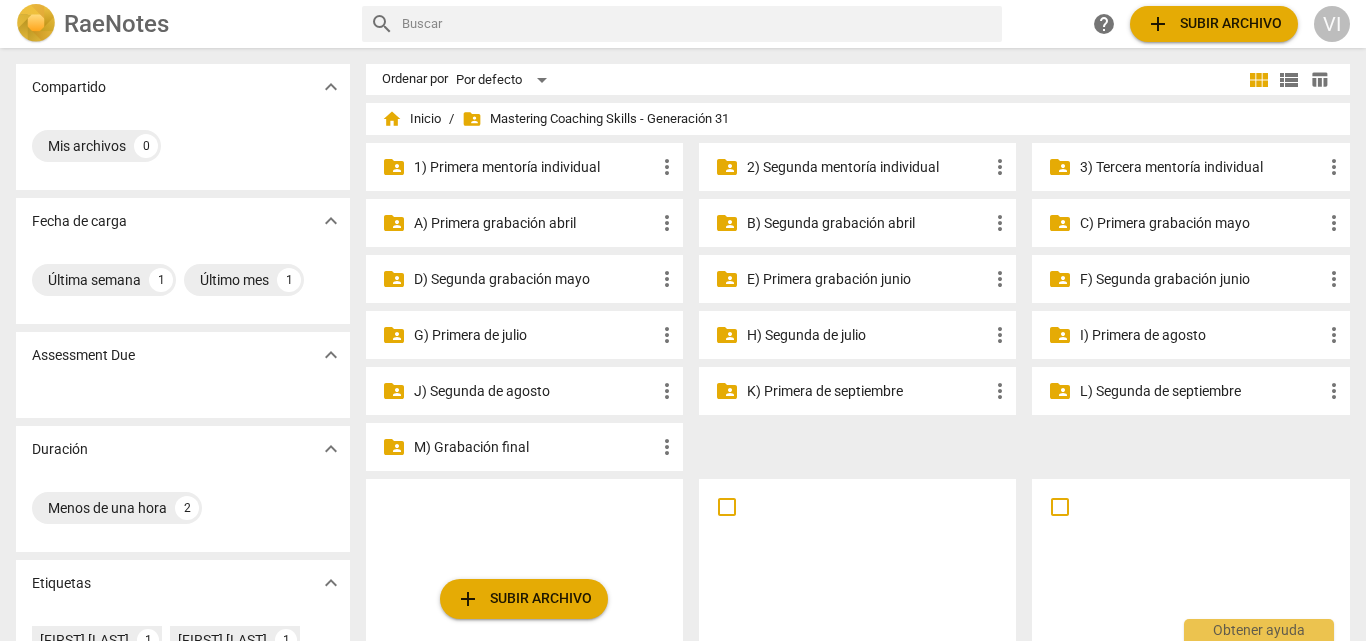 click on "I) Primera de agosto" at bounding box center [1200, 335] 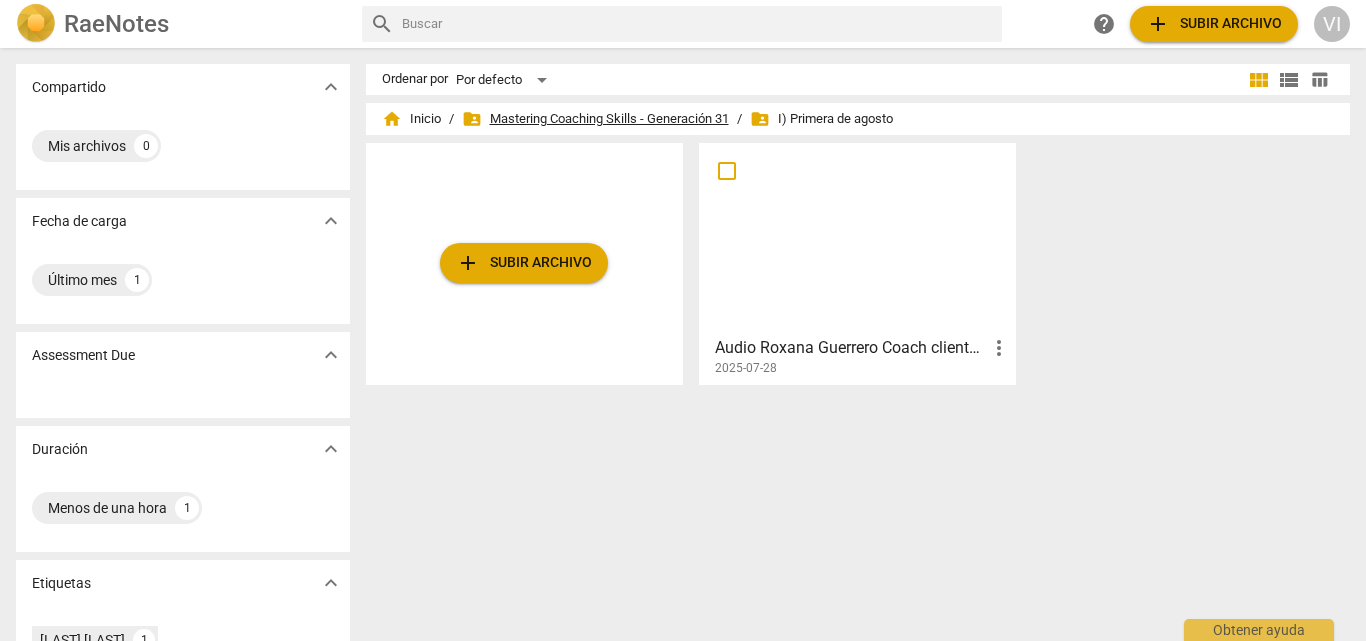 click on "folder_shared Mastering Coaching Skills - Generación 31" at bounding box center (595, 119) 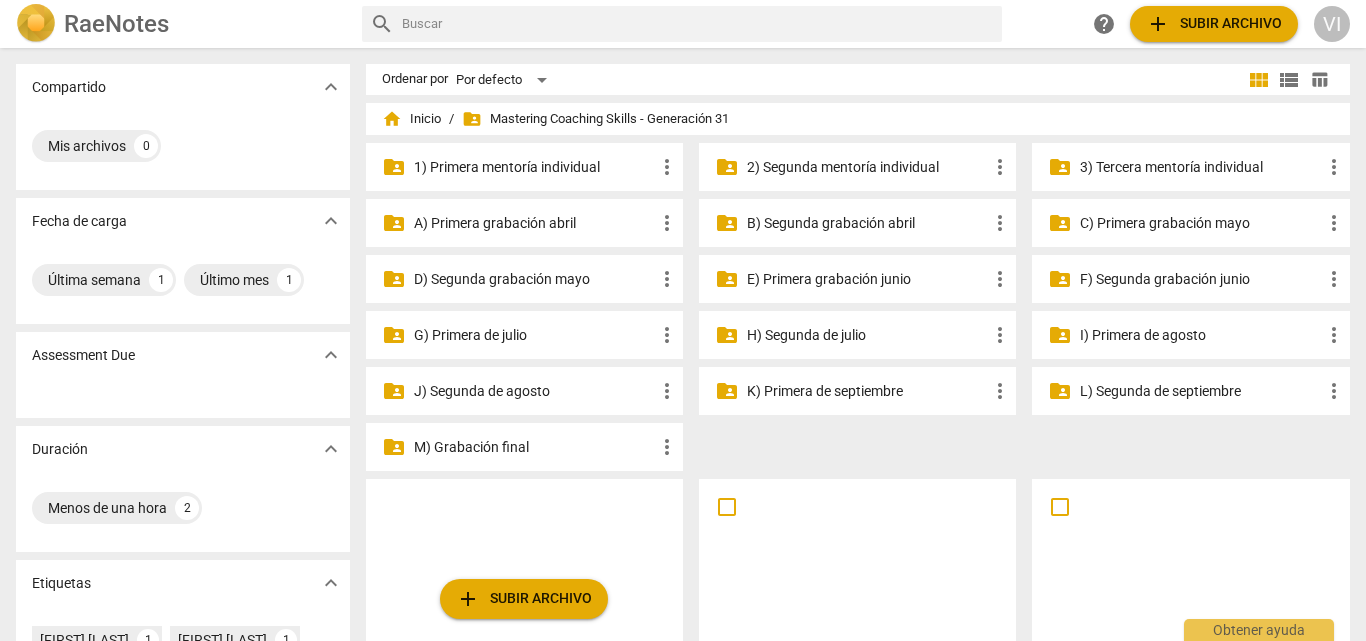 click on "H) Segunda de julio" at bounding box center (867, 335) 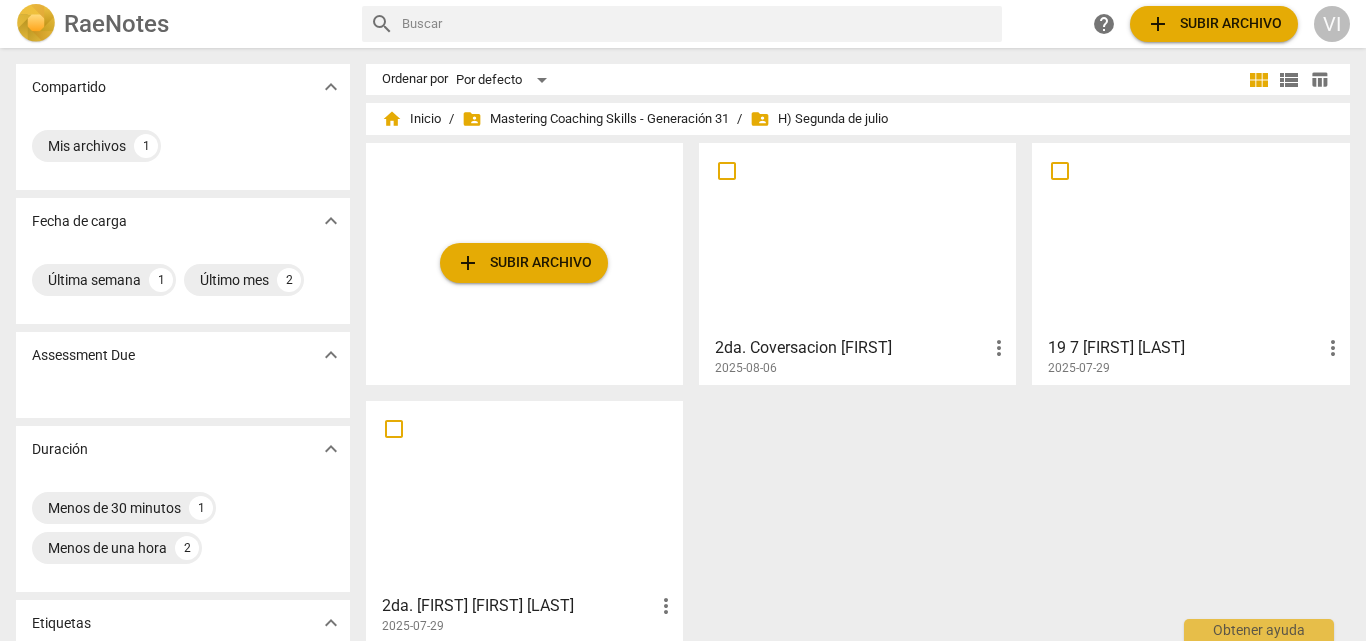 click on "2da. Coversacion [FIRST]" at bounding box center [851, 348] 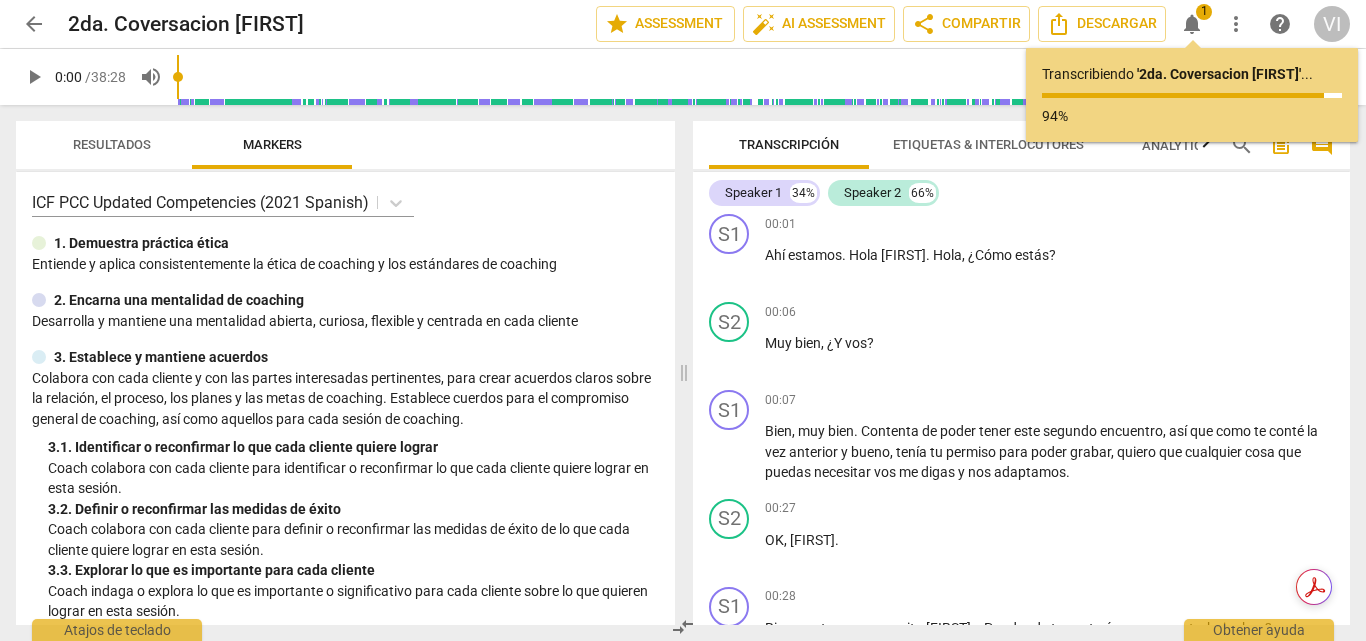 scroll, scrollTop: 0, scrollLeft: 0, axis: both 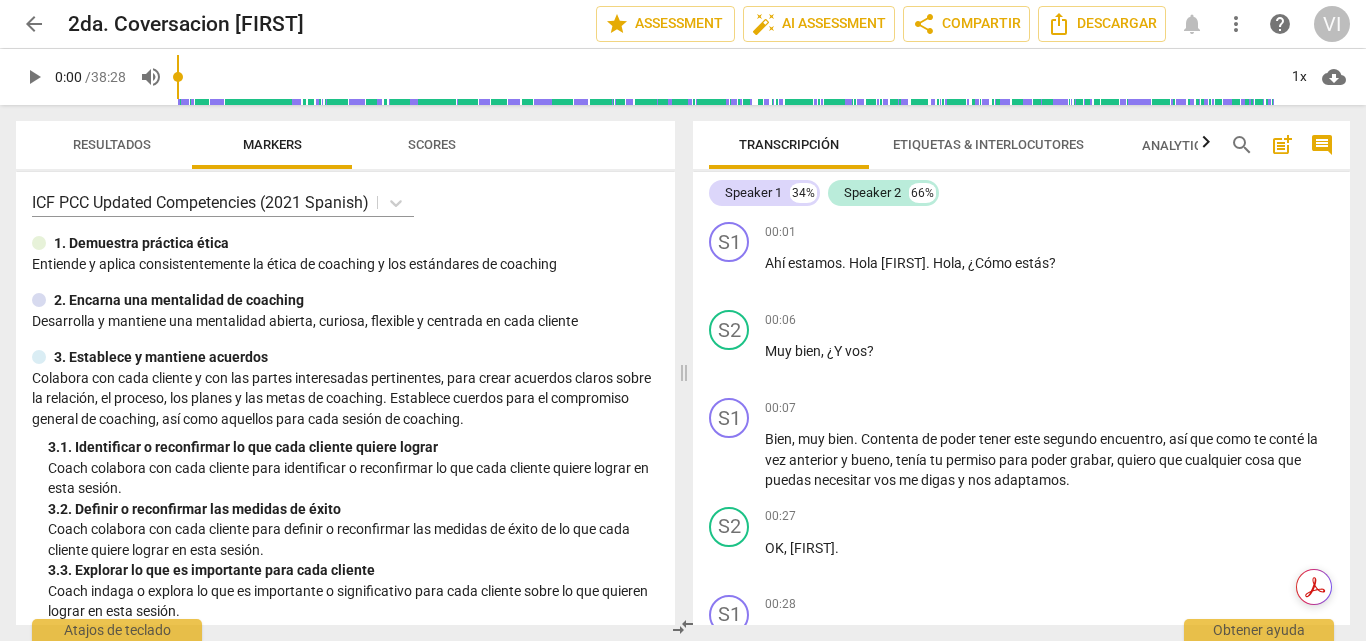 drag, startPoint x: 884, startPoint y: 187, endPoint x: 1141, endPoint y: 208, distance: 257.85654 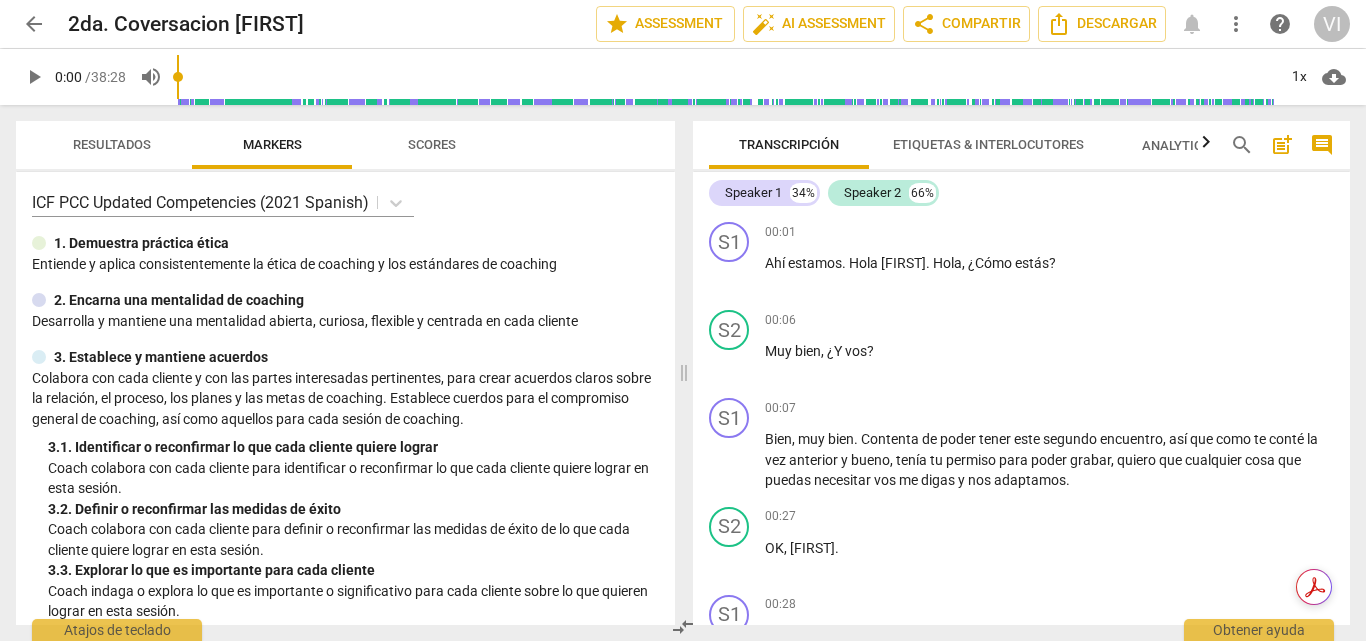 click on "Etiquetas & Interlocutores" at bounding box center [988, 144] 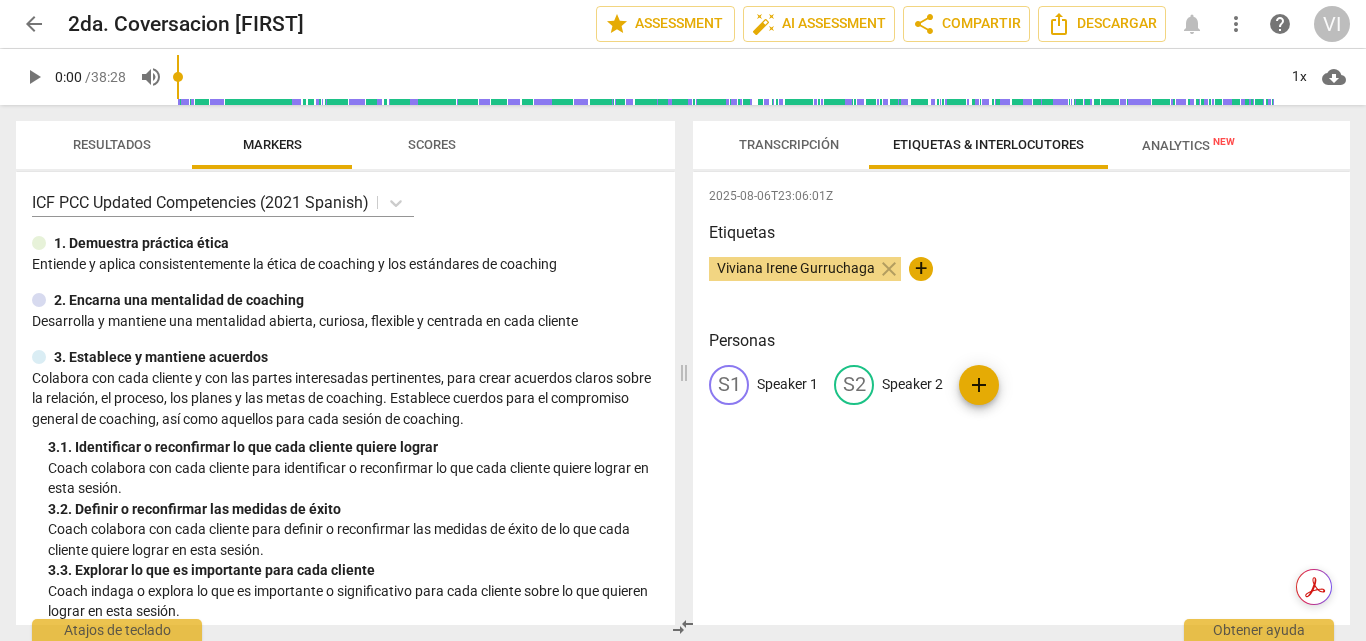 click on "Speaker 2" at bounding box center (912, 384) 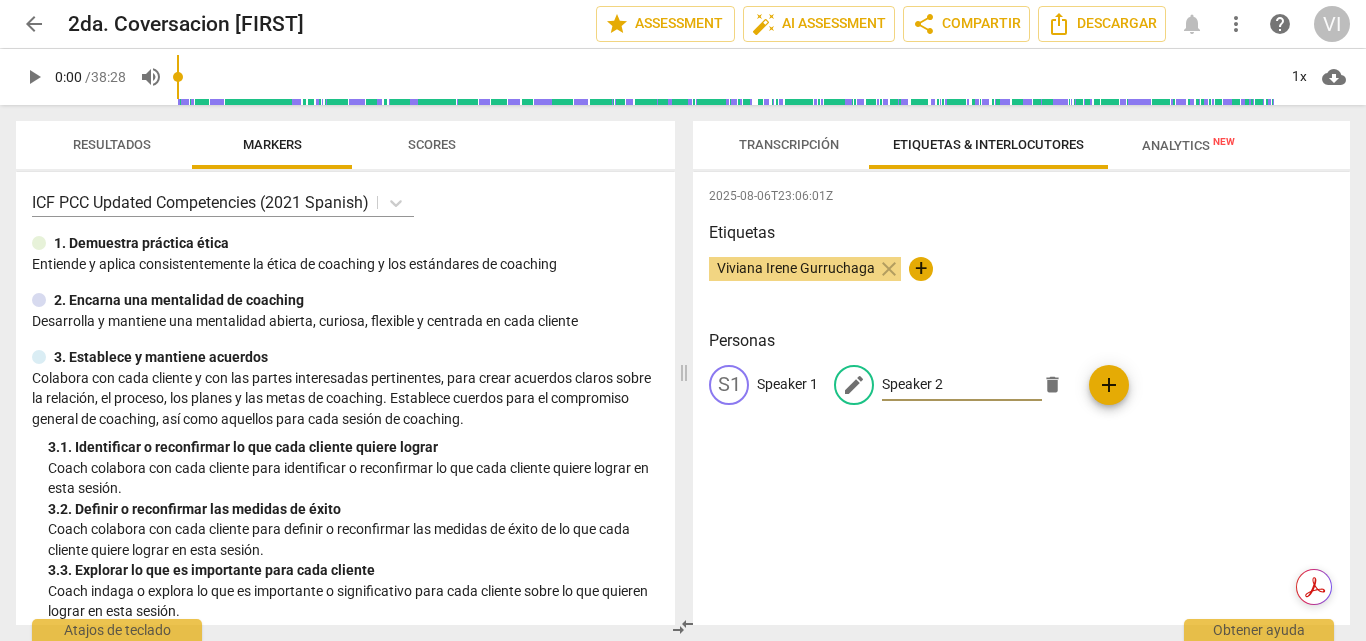 click on "Speaker 2" at bounding box center [962, 385] 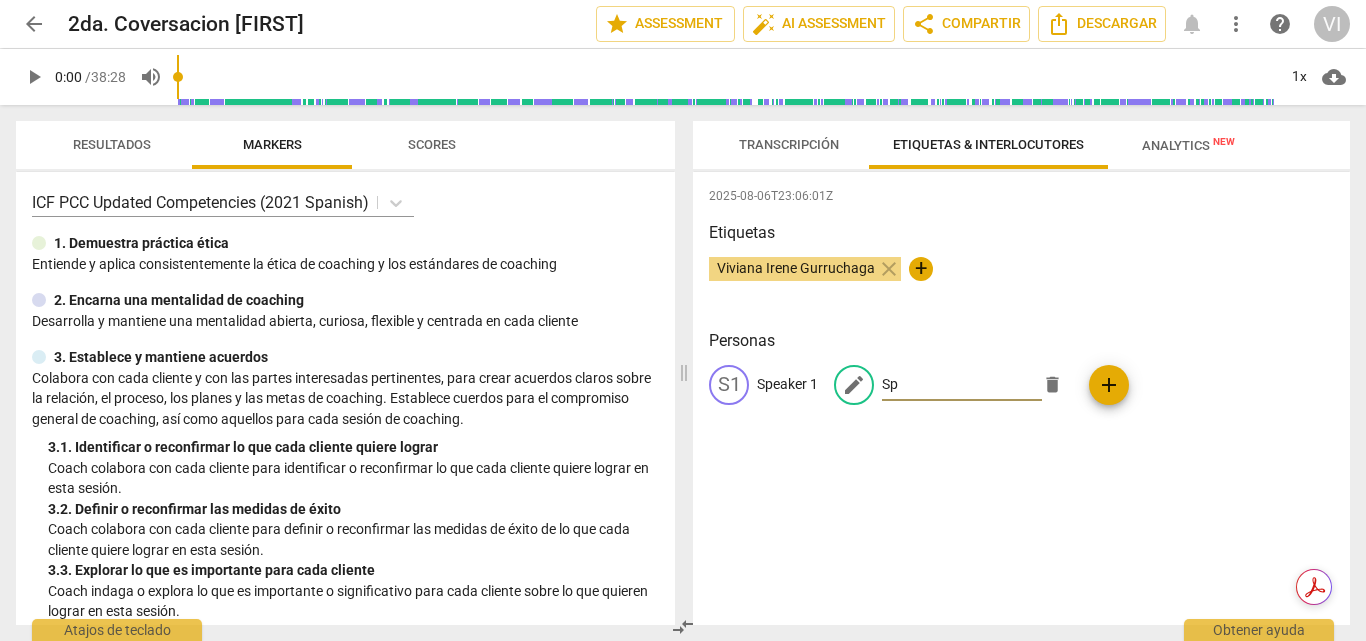 type on "S" 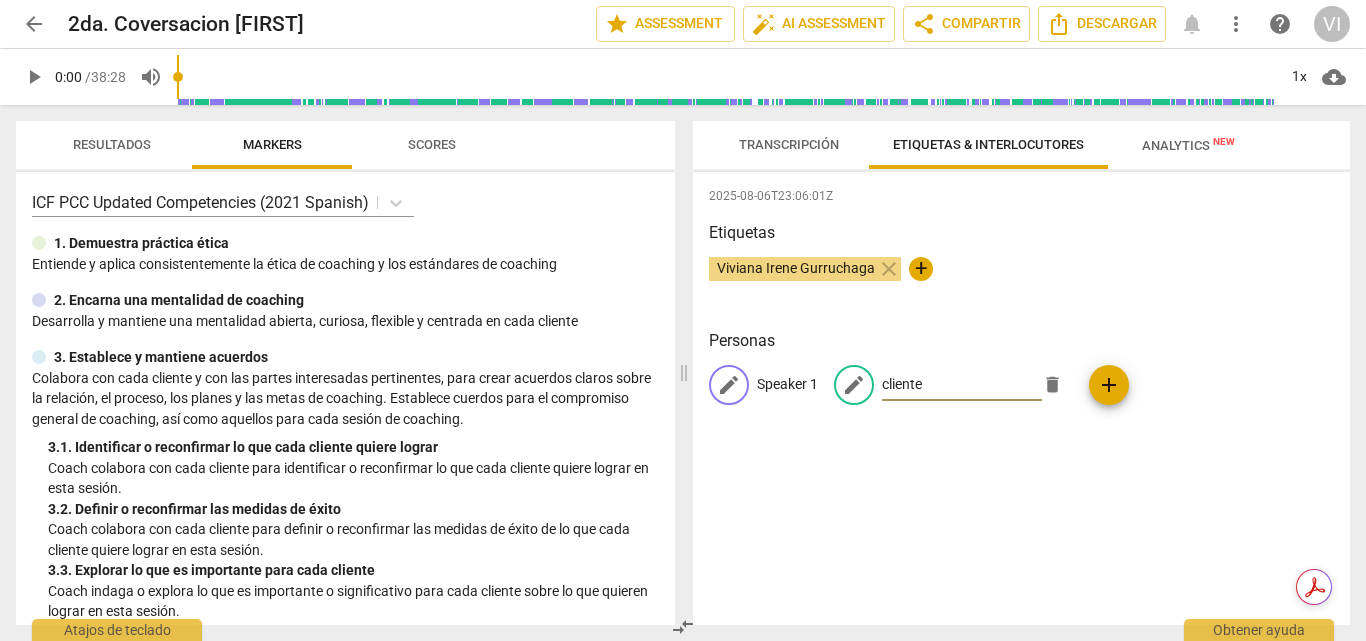 type on "cliente" 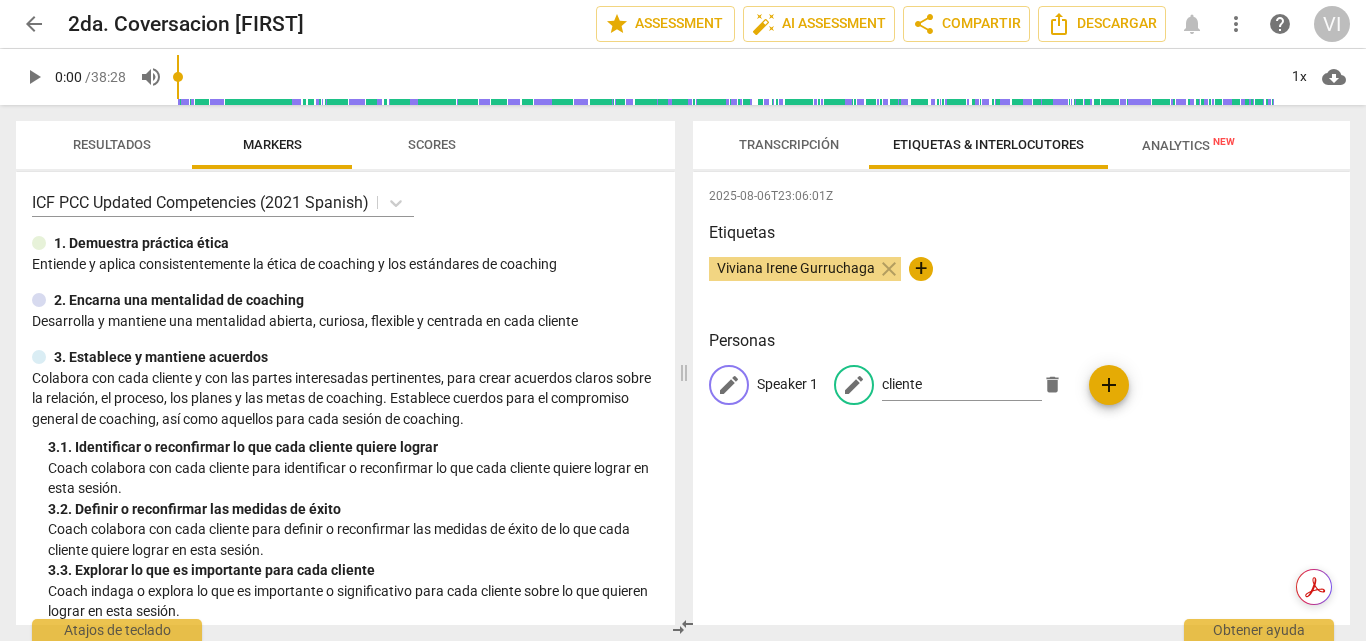 click on "Speaker 1" at bounding box center (787, 384) 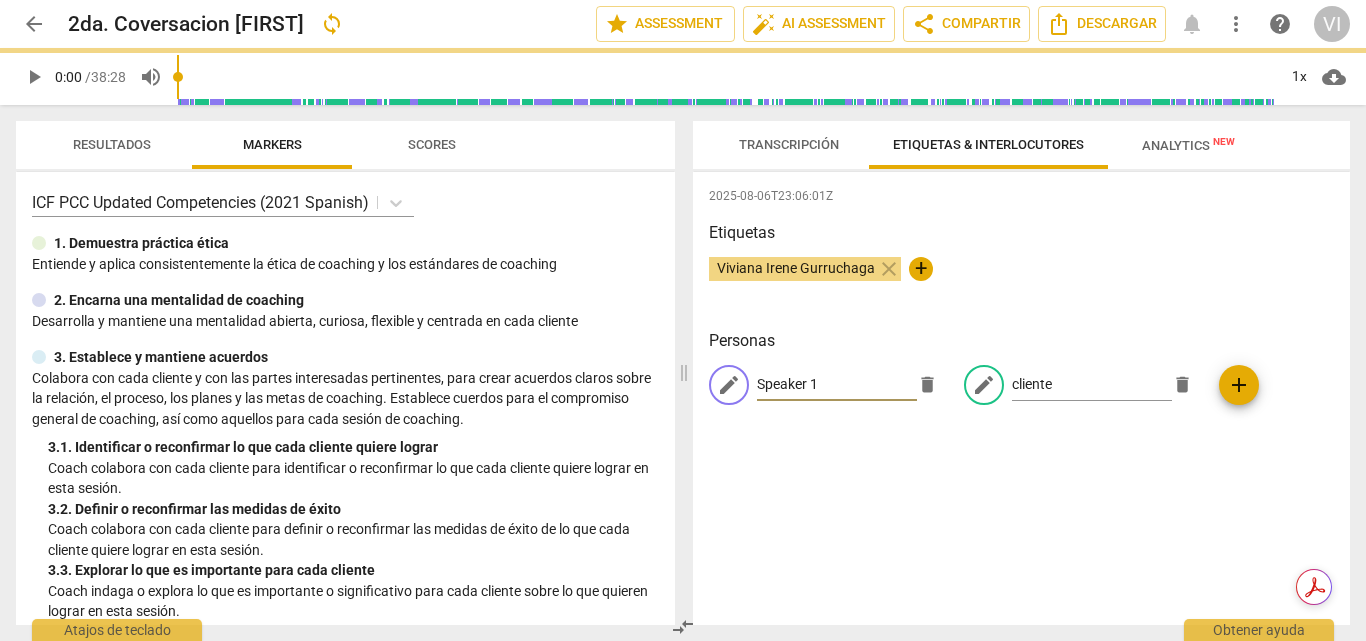 click on "Speaker 1" at bounding box center (837, 385) 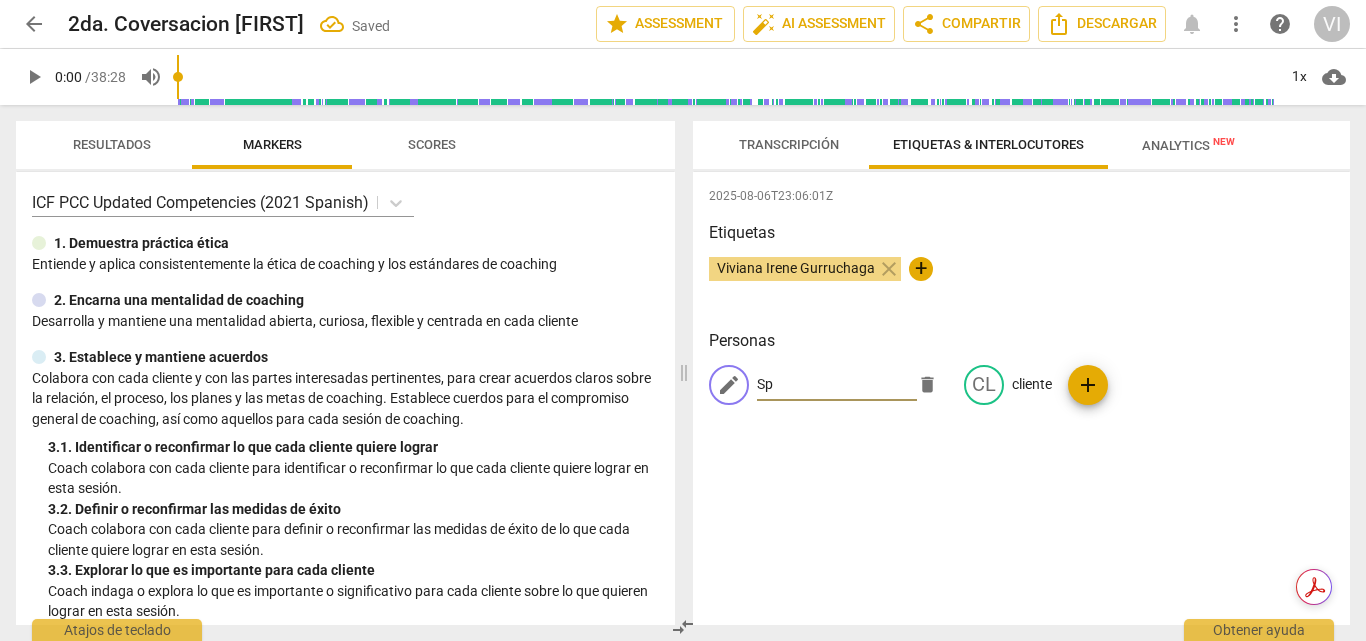 type on "S" 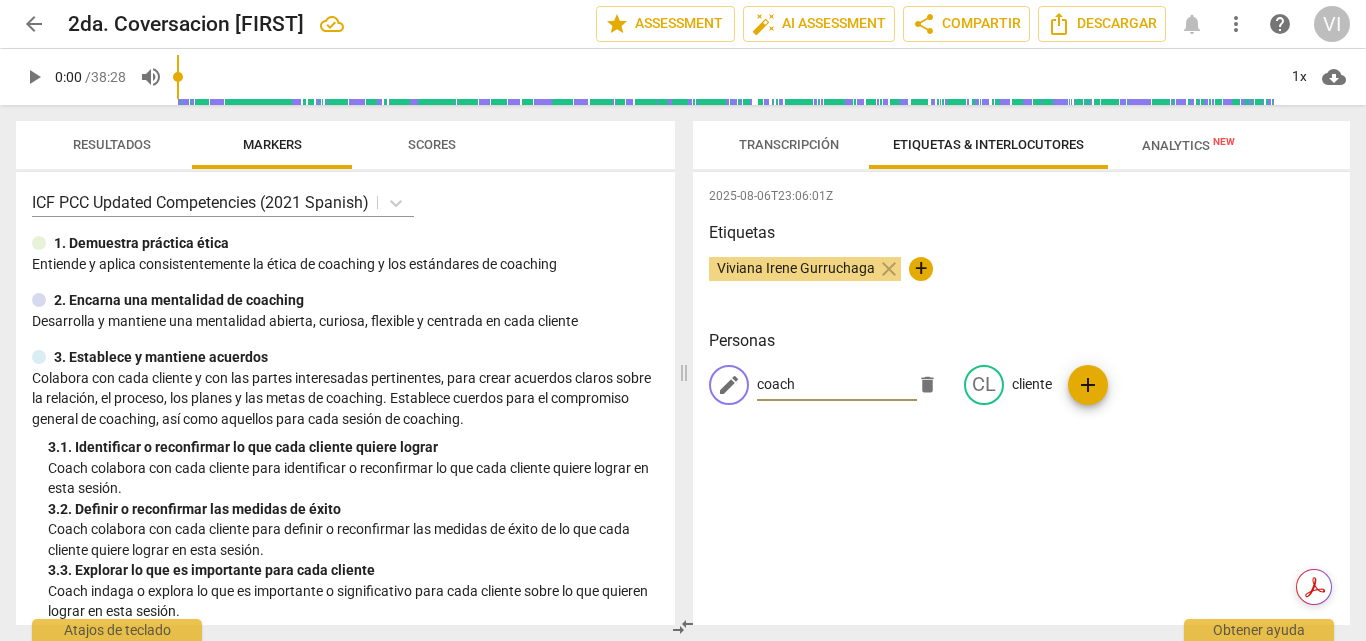 type on "coach" 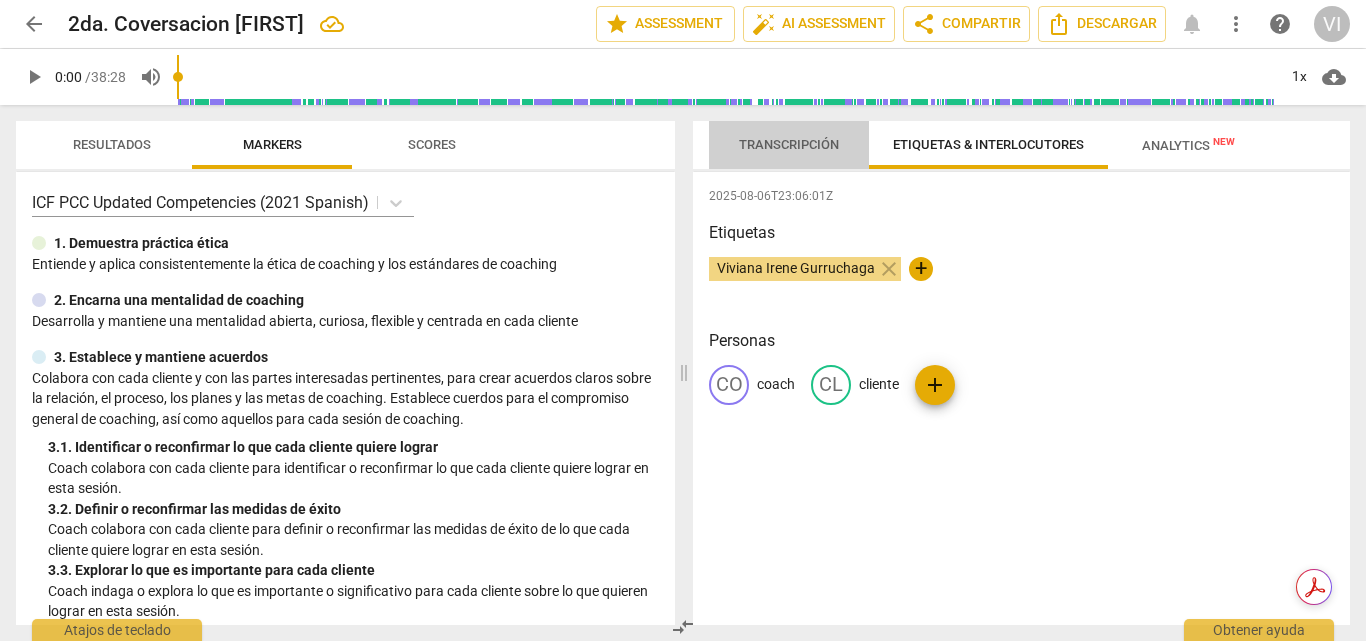 click on "Transcripción" at bounding box center [789, 144] 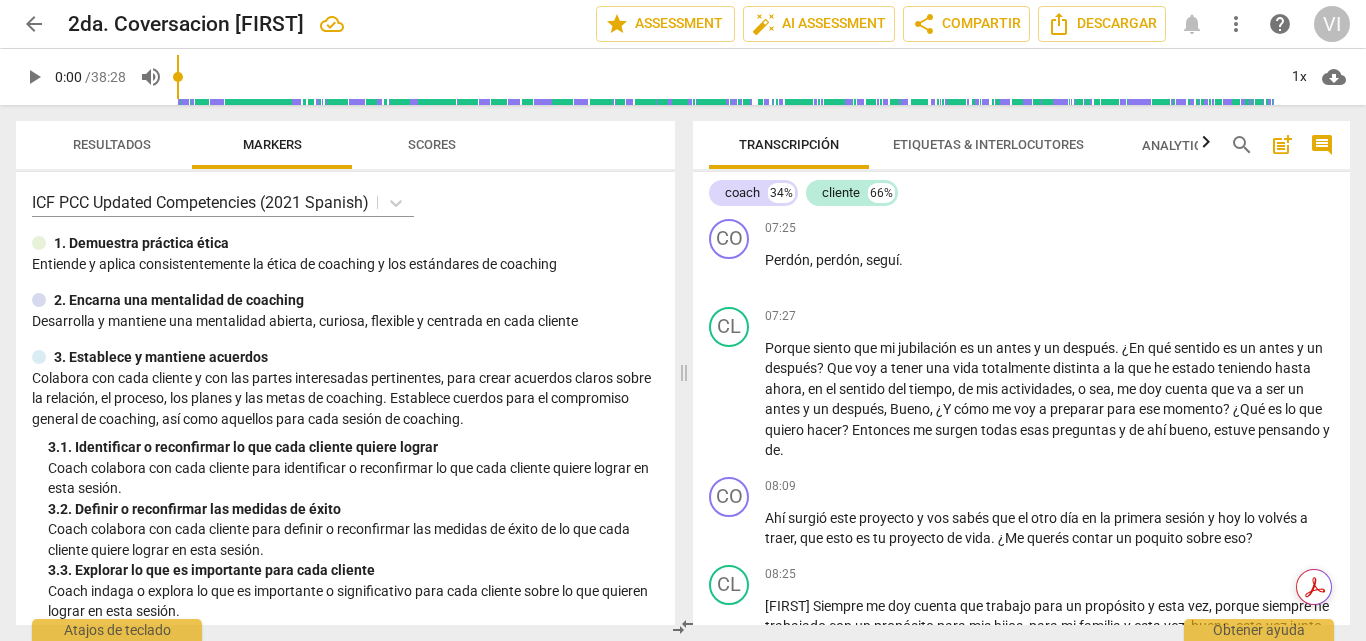 scroll, scrollTop: 2000, scrollLeft: 0, axis: vertical 